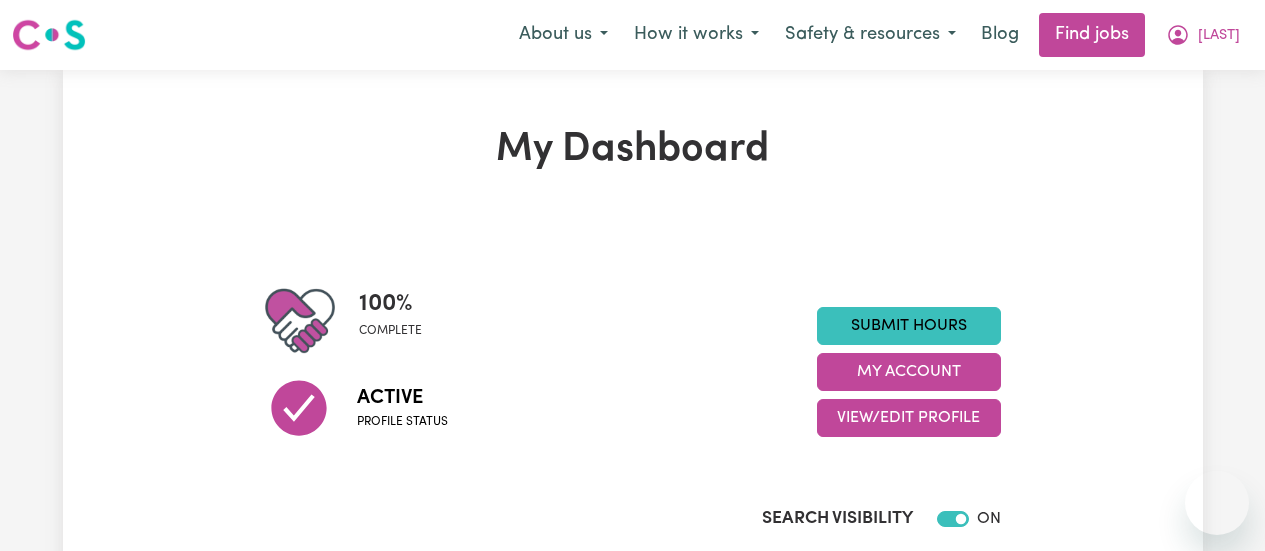 scroll, scrollTop: 0, scrollLeft: 0, axis: both 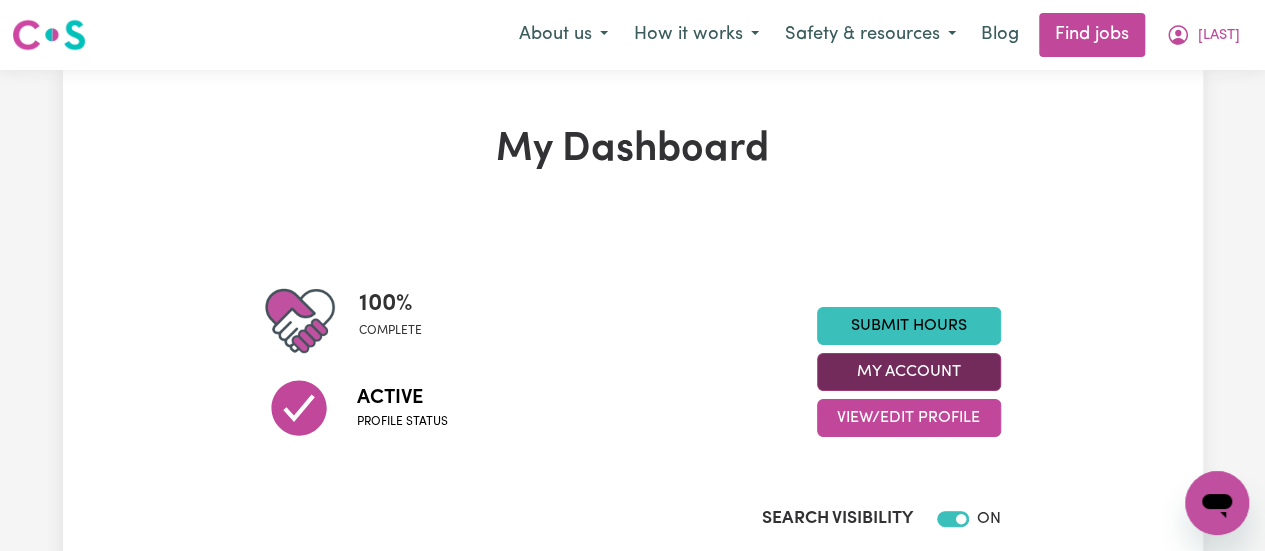 click on "My Account" at bounding box center [909, 372] 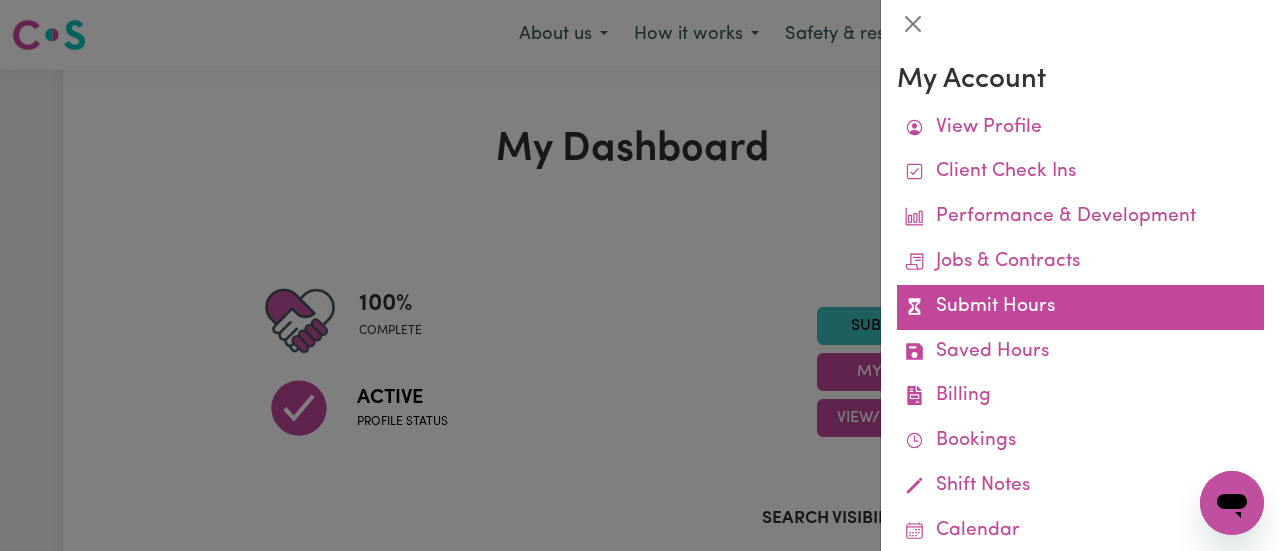 click on "Submit Hours" at bounding box center [1080, 307] 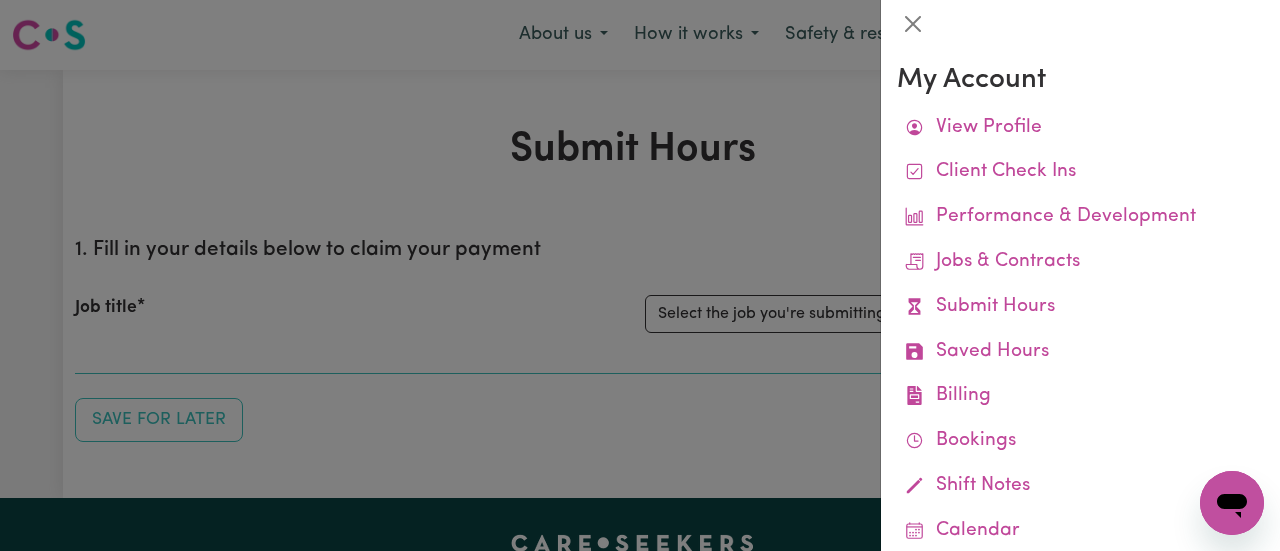 click at bounding box center [640, 275] 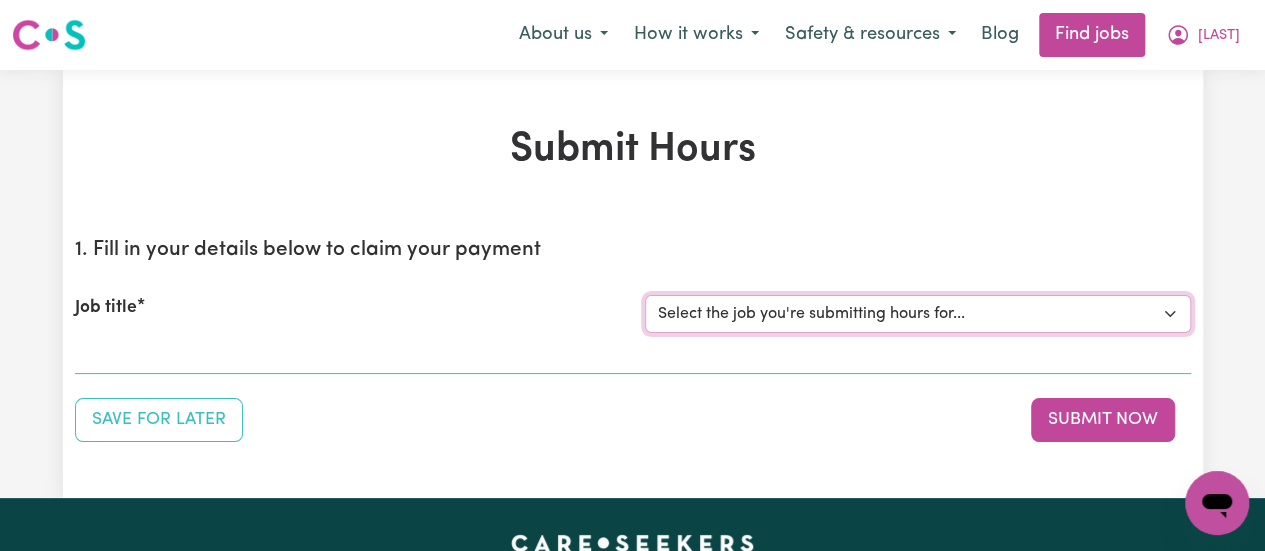 click on "Support Worker Needed for ONE-OFF on [DATE] And [DATE]  In Minchinbury, [STATE] [Company Name] Support Worker" at bounding box center [918, 314] 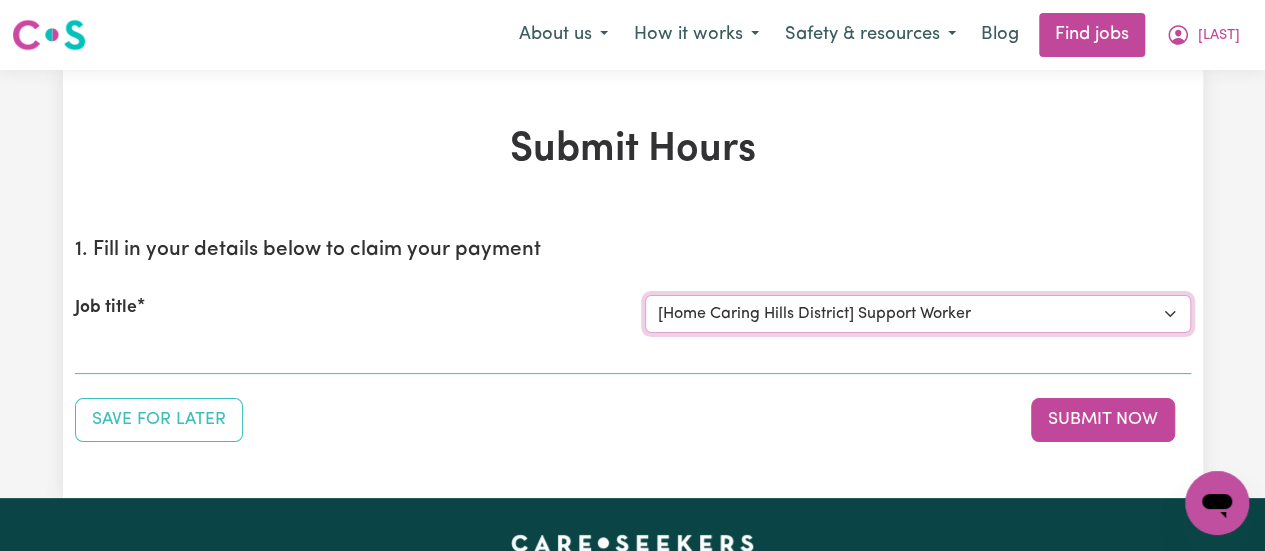 click on "Support Worker Needed for ONE-OFF on [DATE] And [DATE]  In Minchinbury, [STATE] [Company Name] Support Worker" at bounding box center (918, 314) 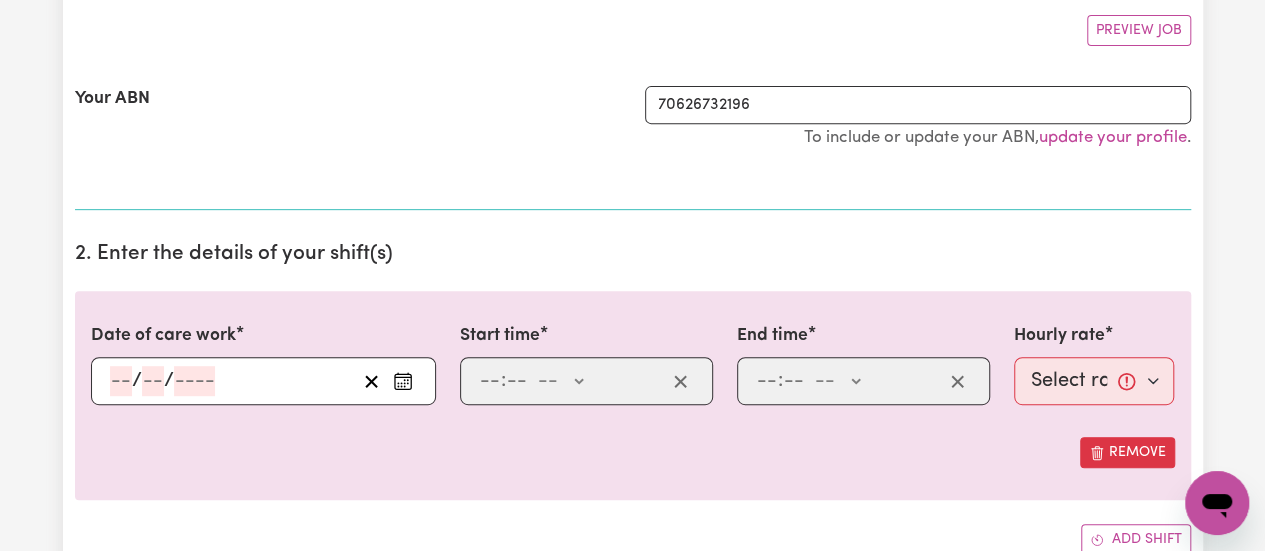 scroll, scrollTop: 515, scrollLeft: 0, axis: vertical 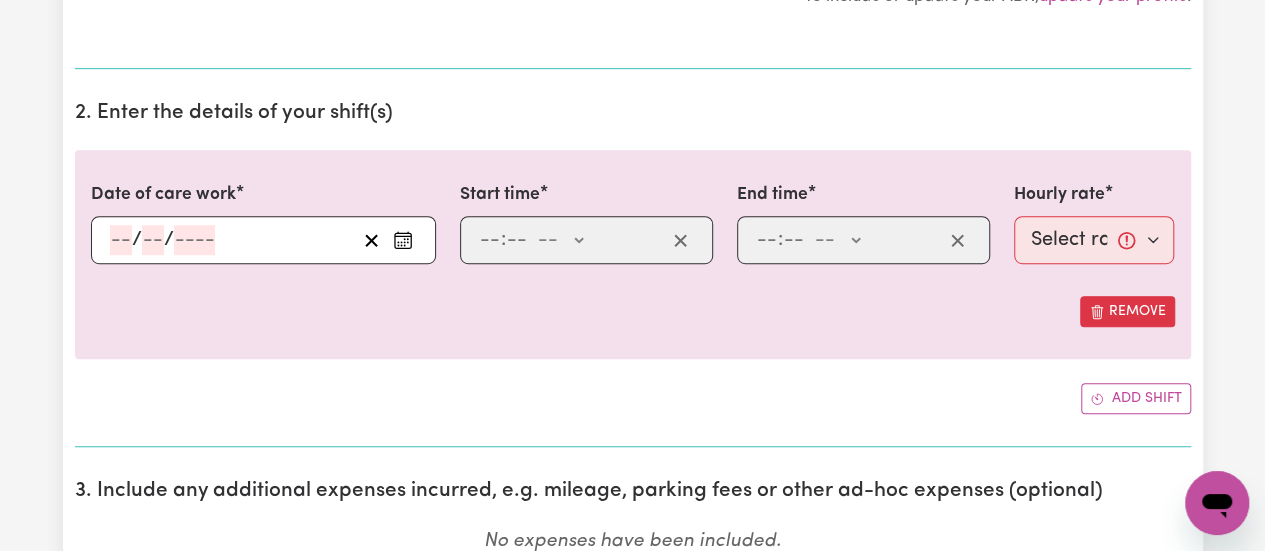 click 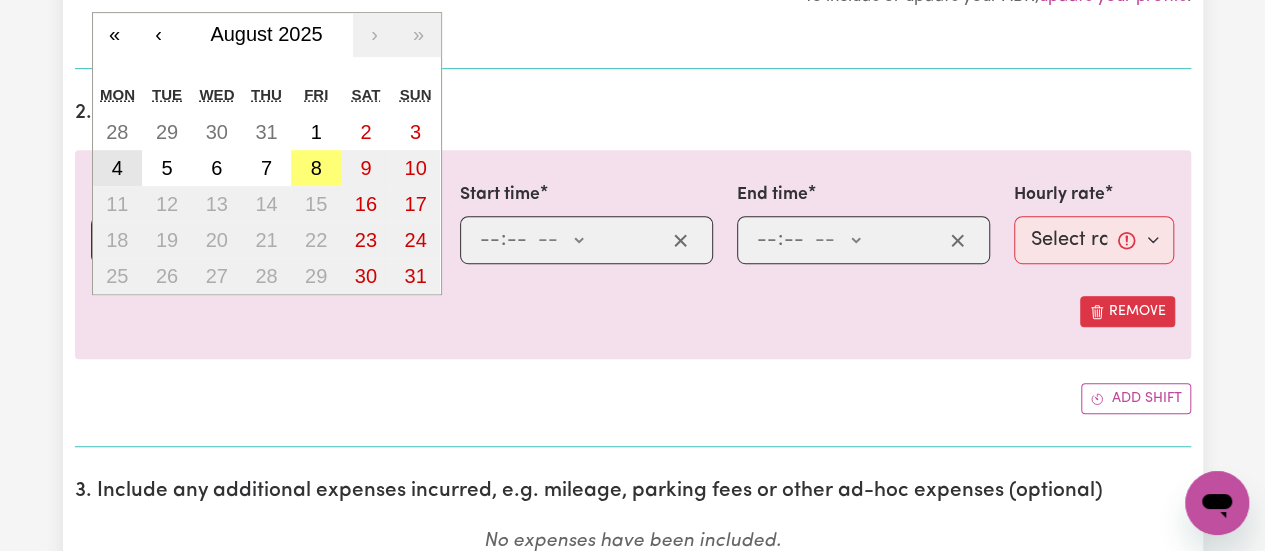 click on "4" at bounding box center (117, 168) 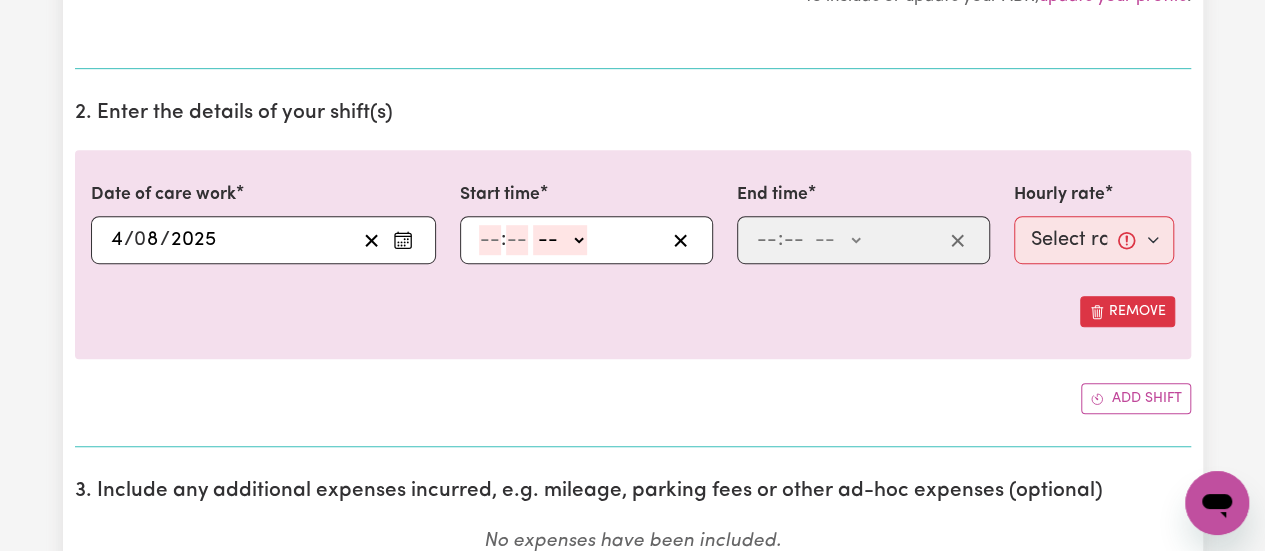 click 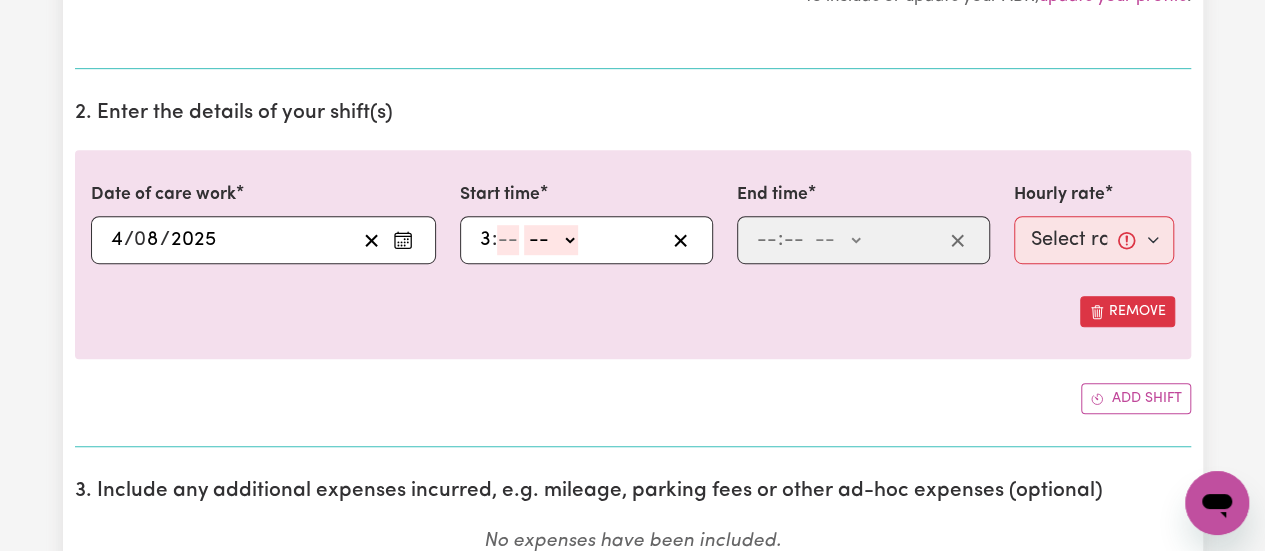 type on "3" 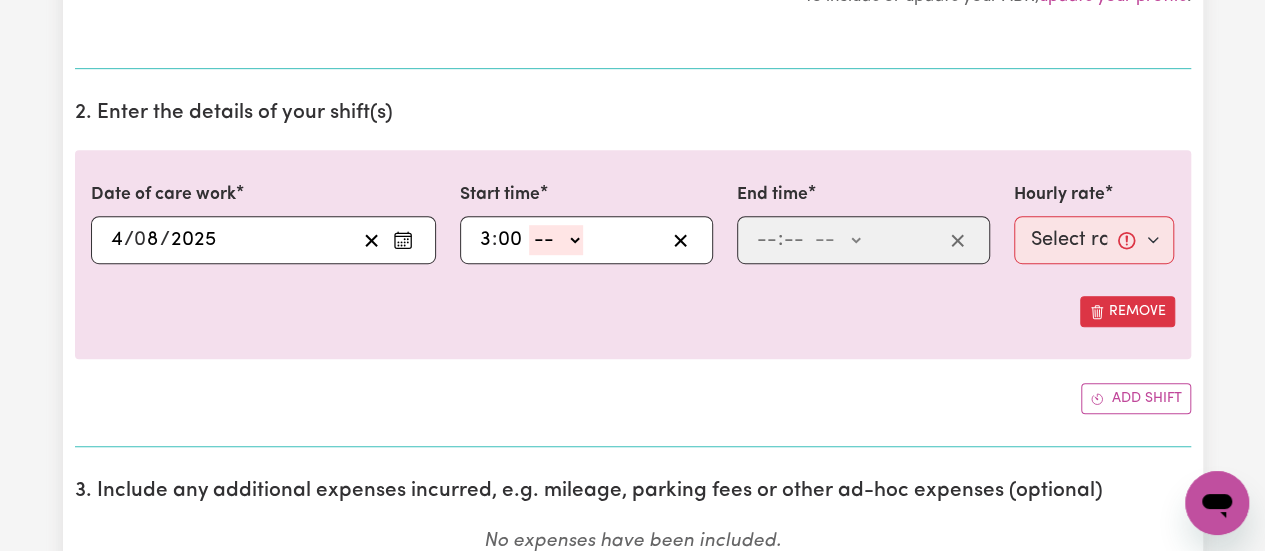 type on "00" 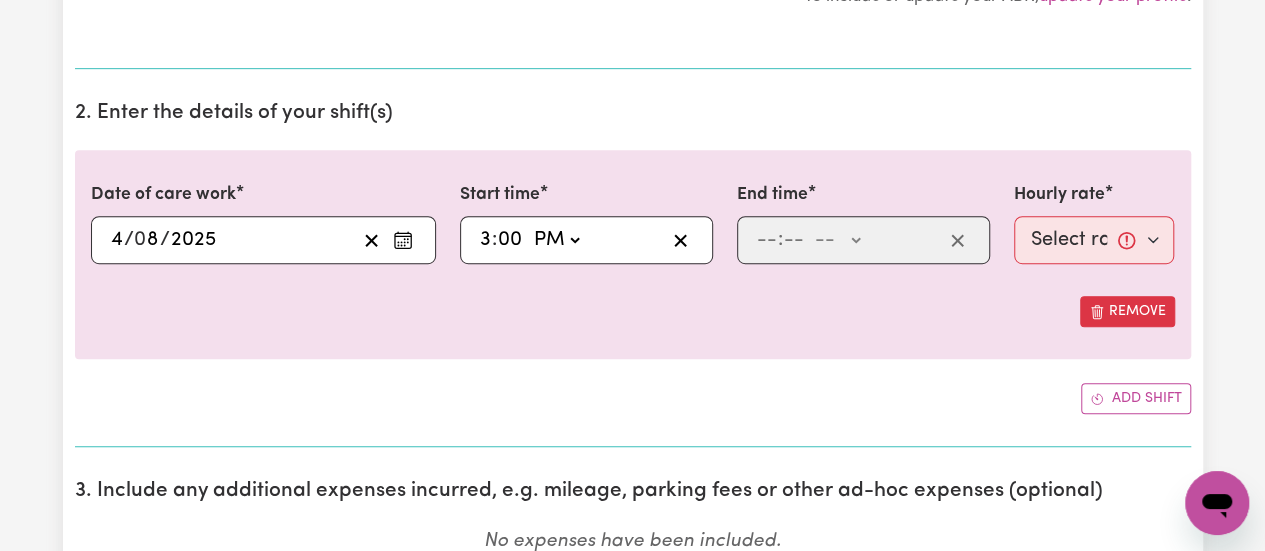 click on "-- AM PM" 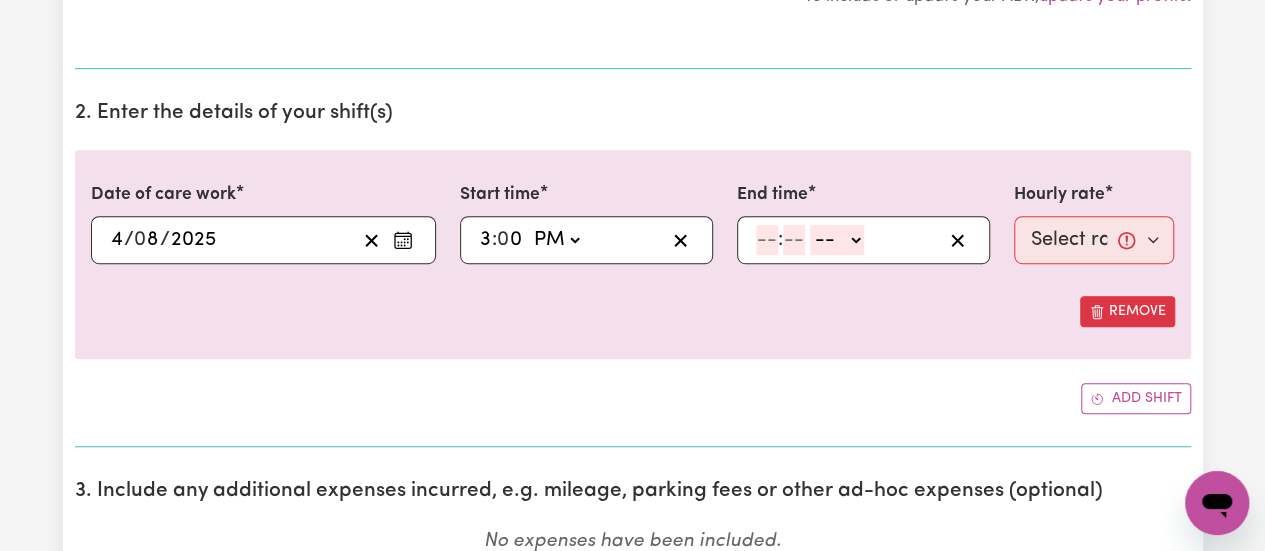 click 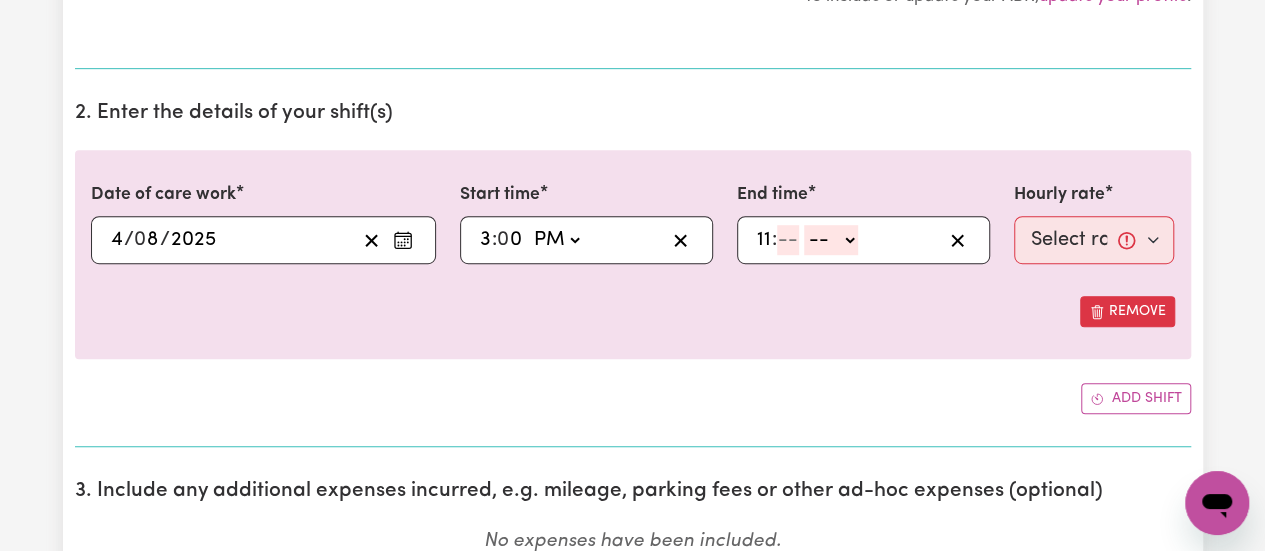type on "11" 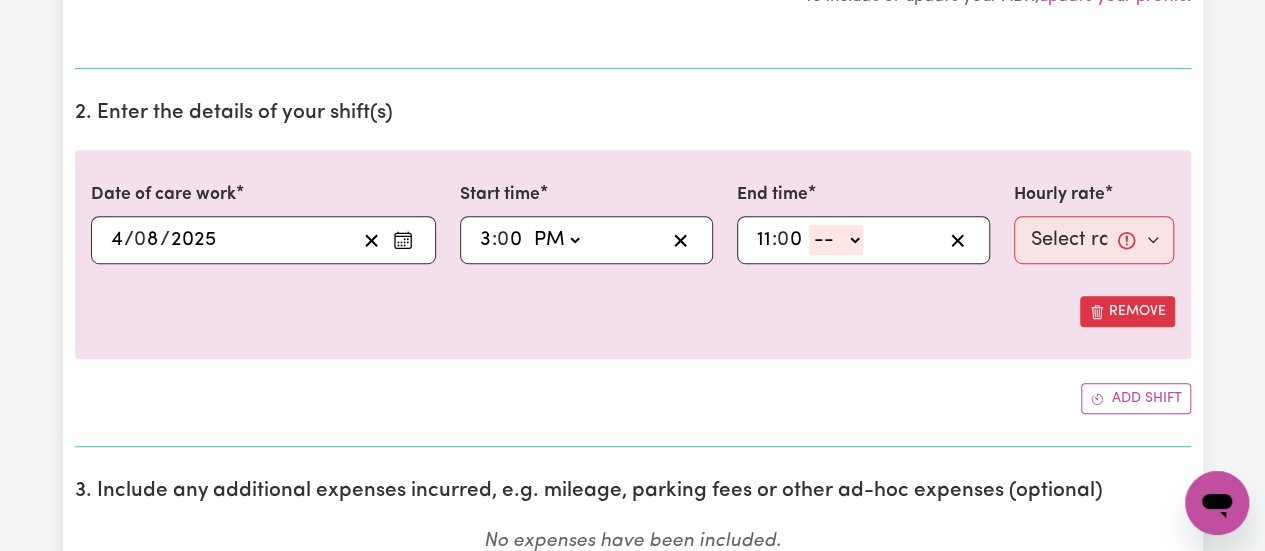 type on "0" 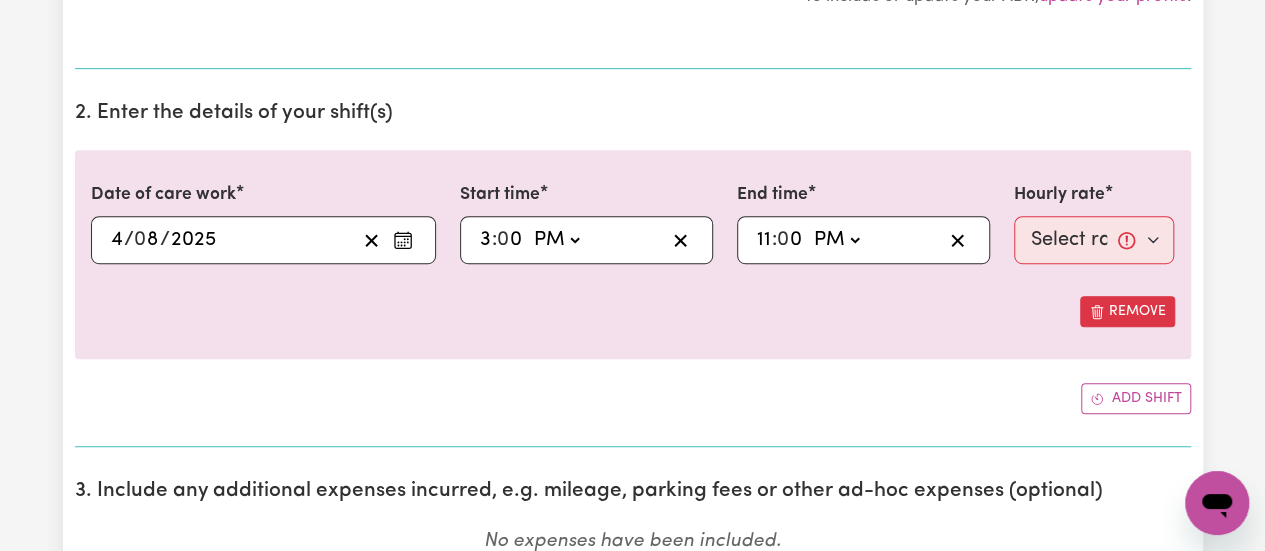 click on "-- AM PM" 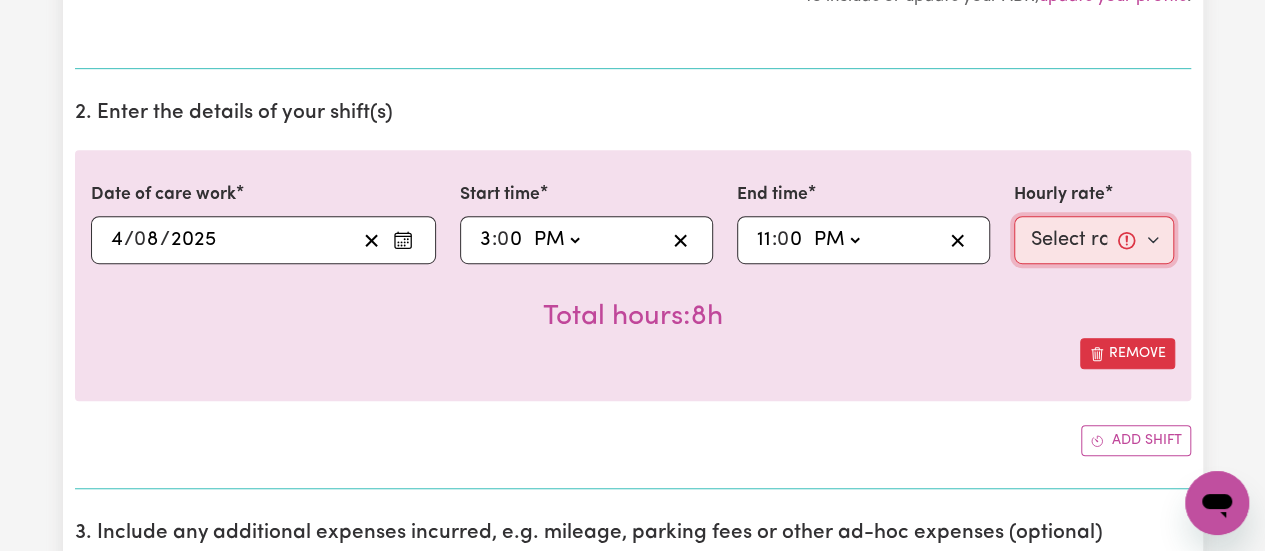 click on "Select rate... $38.00 (Weekday) $50.00 (Saturday) $60.00 (Sunday) $70.00 (Public Holiday)" at bounding box center [1094, 240] 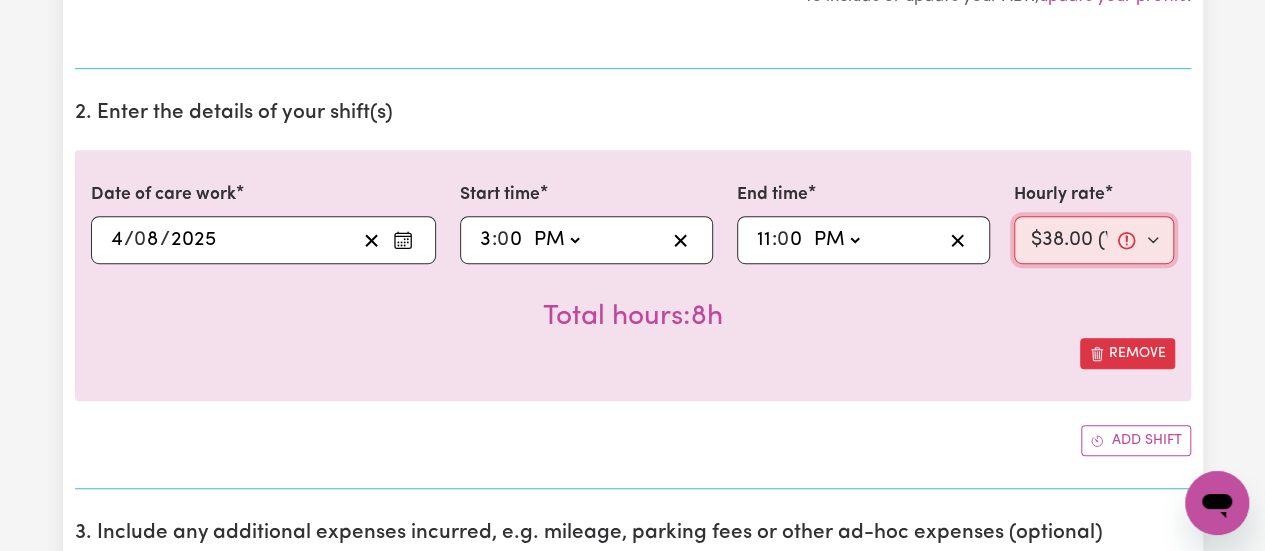 click on "Select rate... $38.00 (Weekday) $50.00 (Saturday) $60.00 (Sunday) $70.00 (Public Holiday)" at bounding box center (1094, 240) 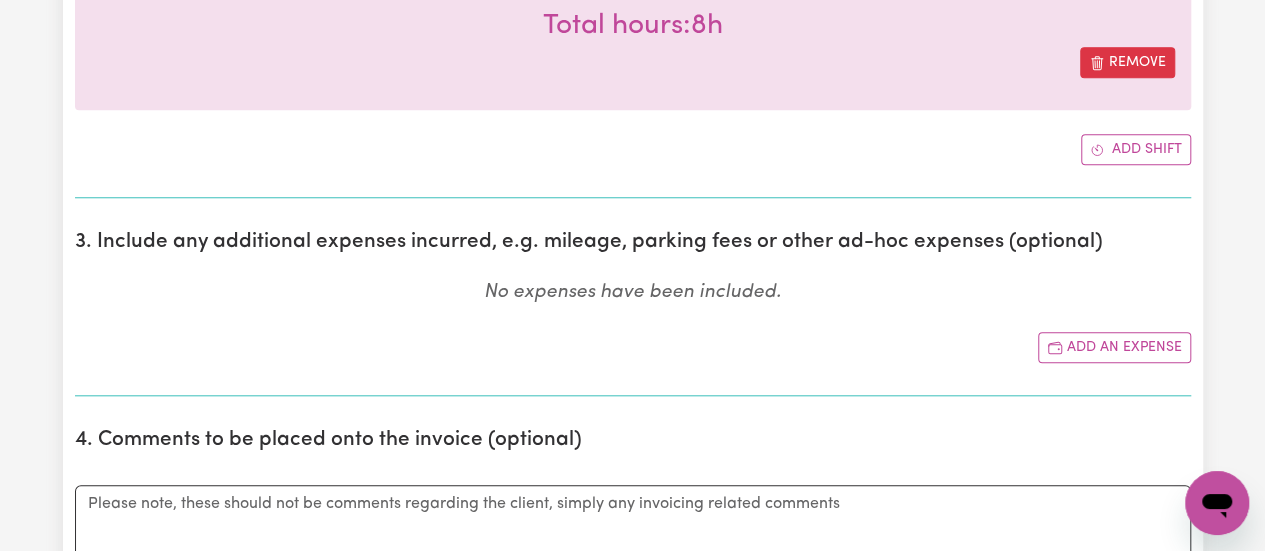 scroll, scrollTop: 820, scrollLeft: 0, axis: vertical 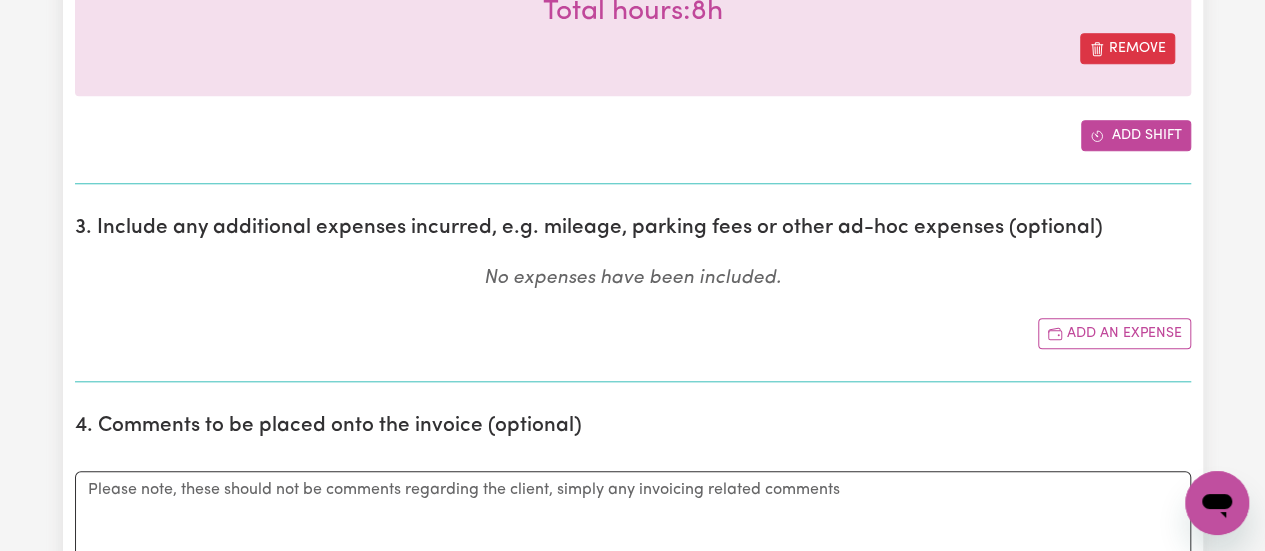 click on "Add shift" at bounding box center [1136, 135] 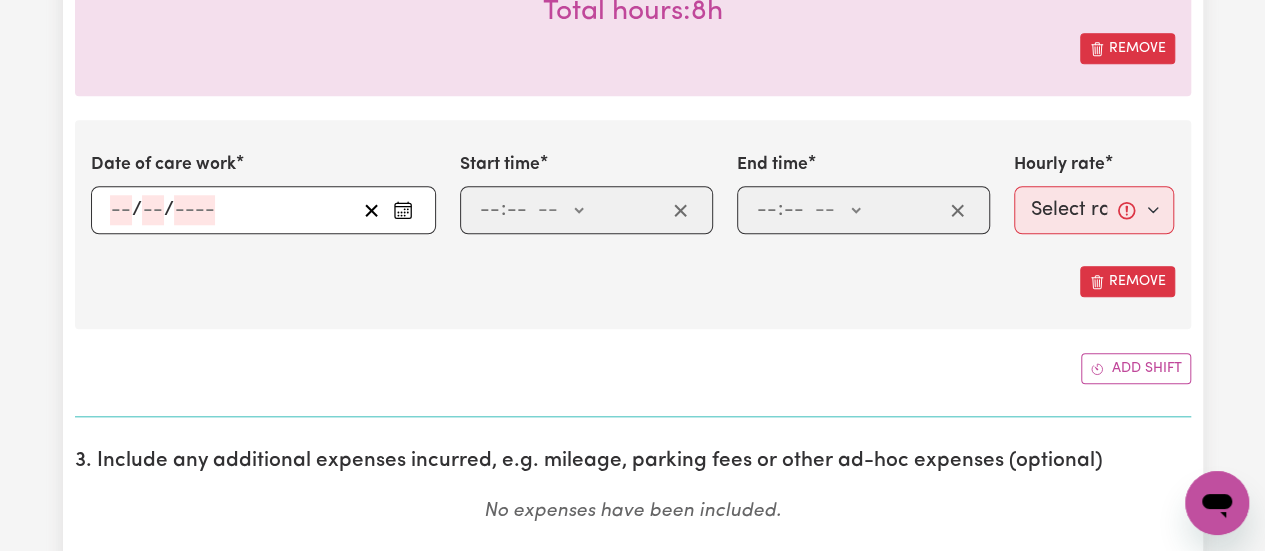 click on "/ /" at bounding box center [263, 210] 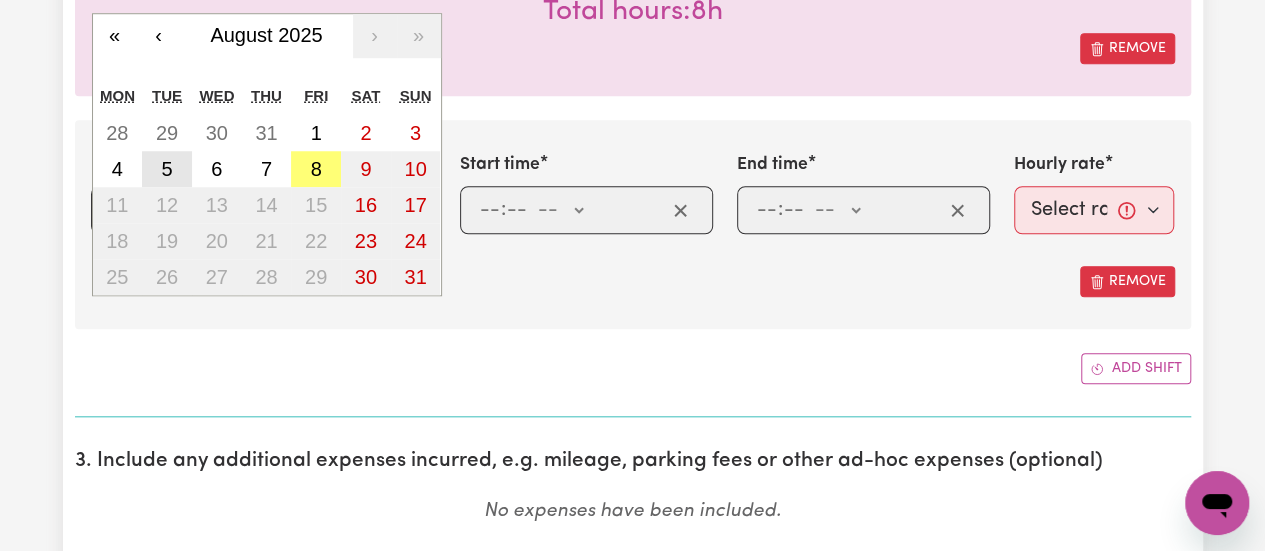click on "5" at bounding box center (166, 169) 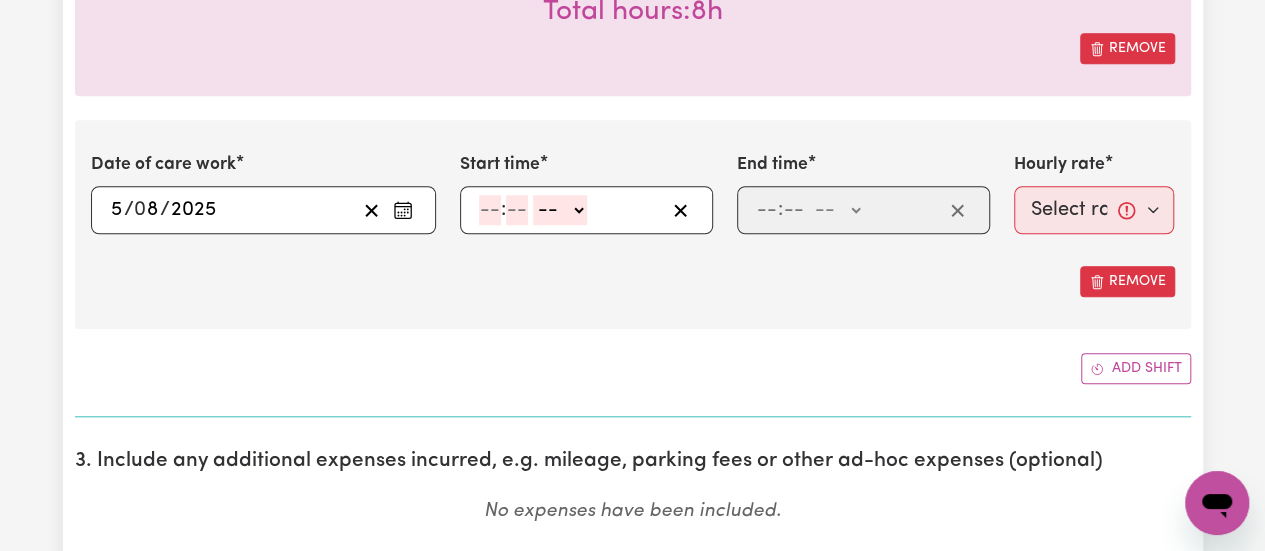 click 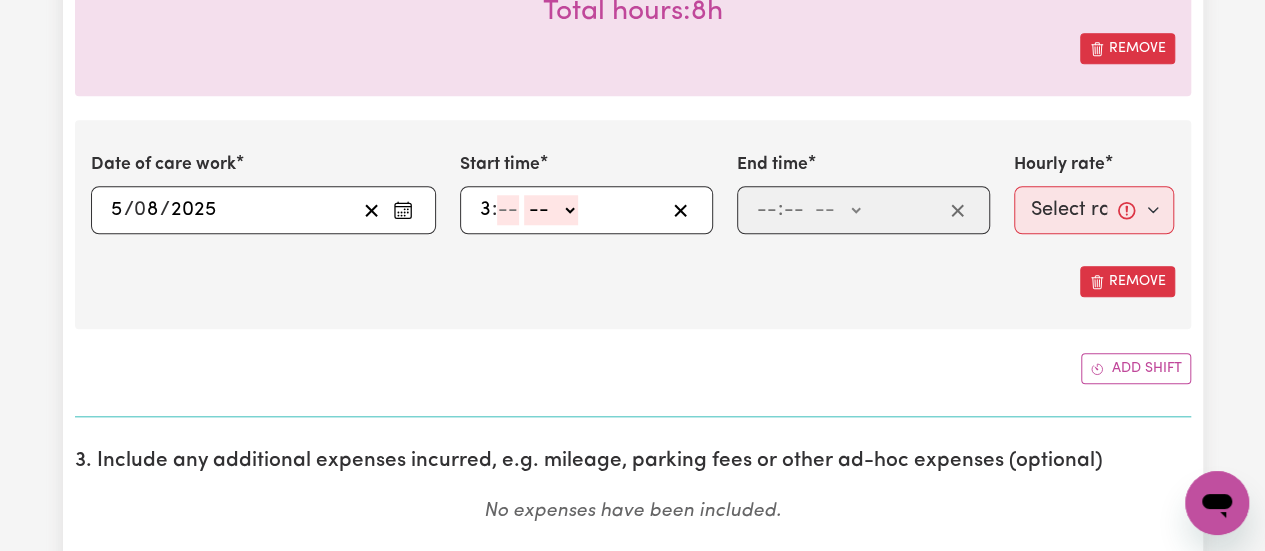 type on "3" 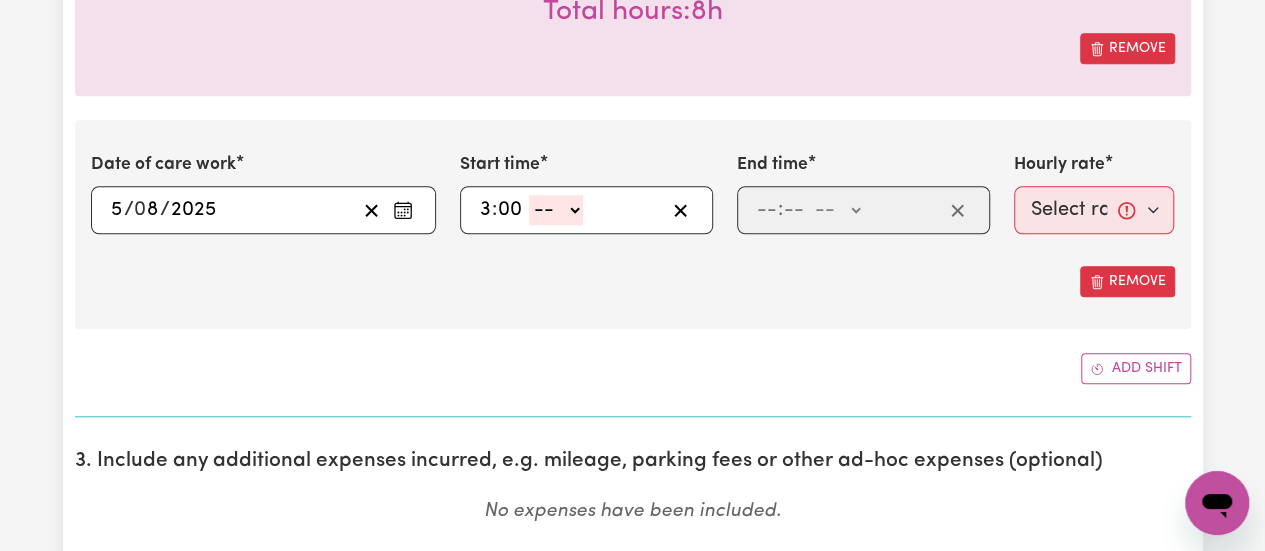 type on "00" 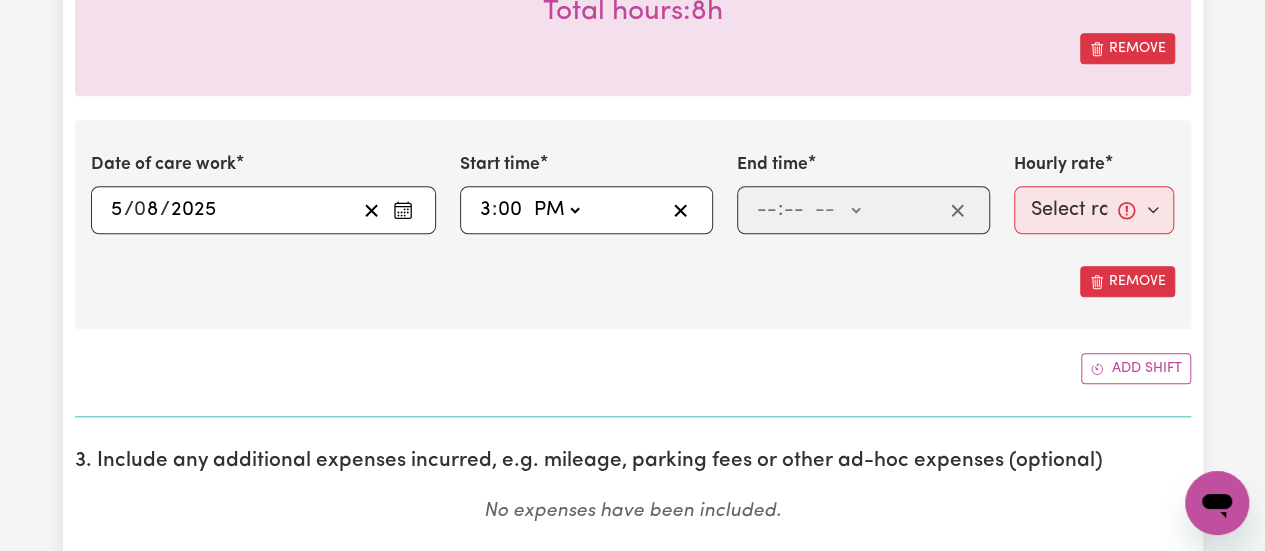 click on "-- AM PM" 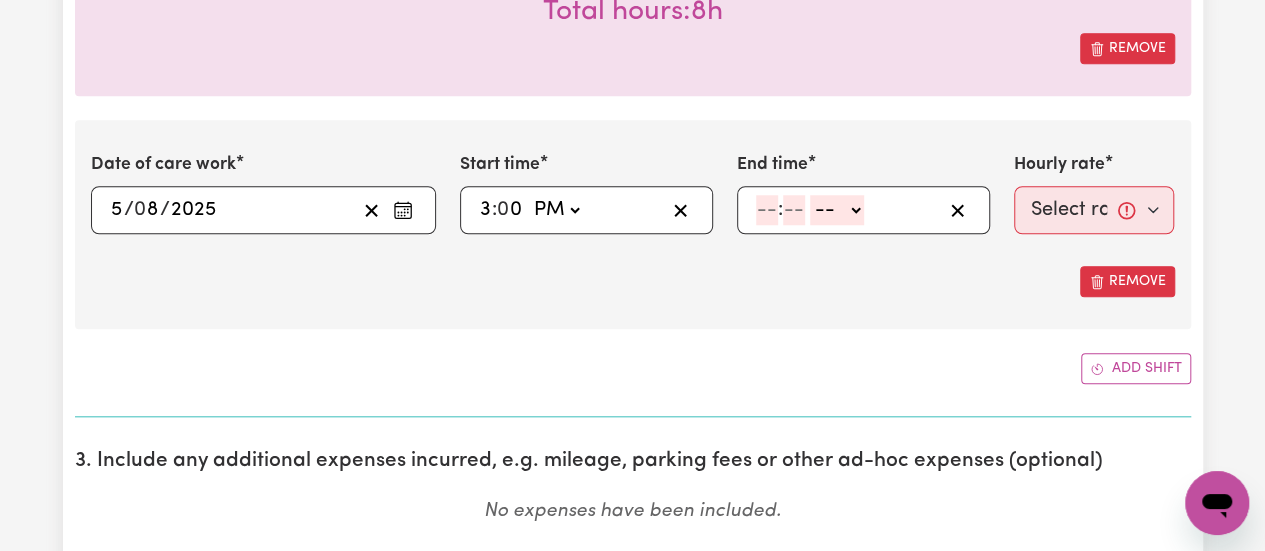 click 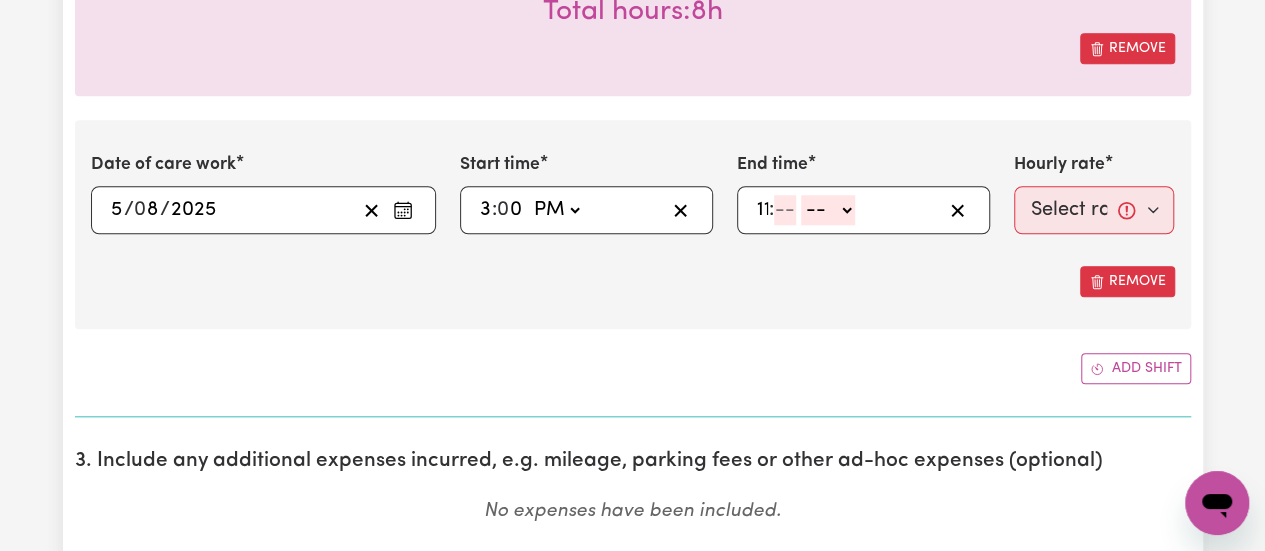type on "11" 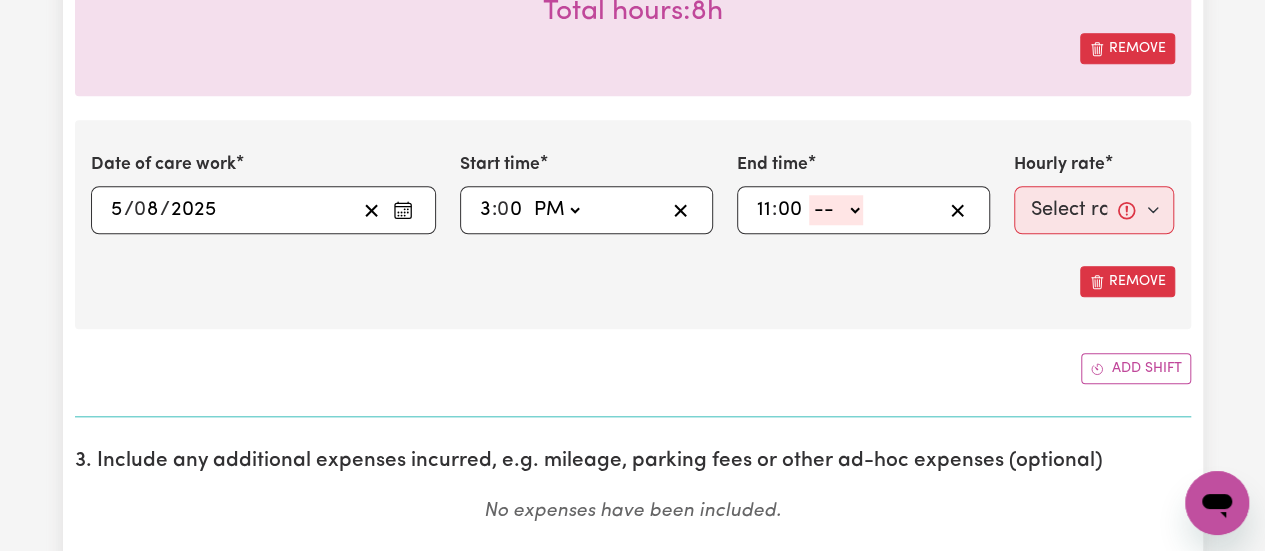 type on "00" 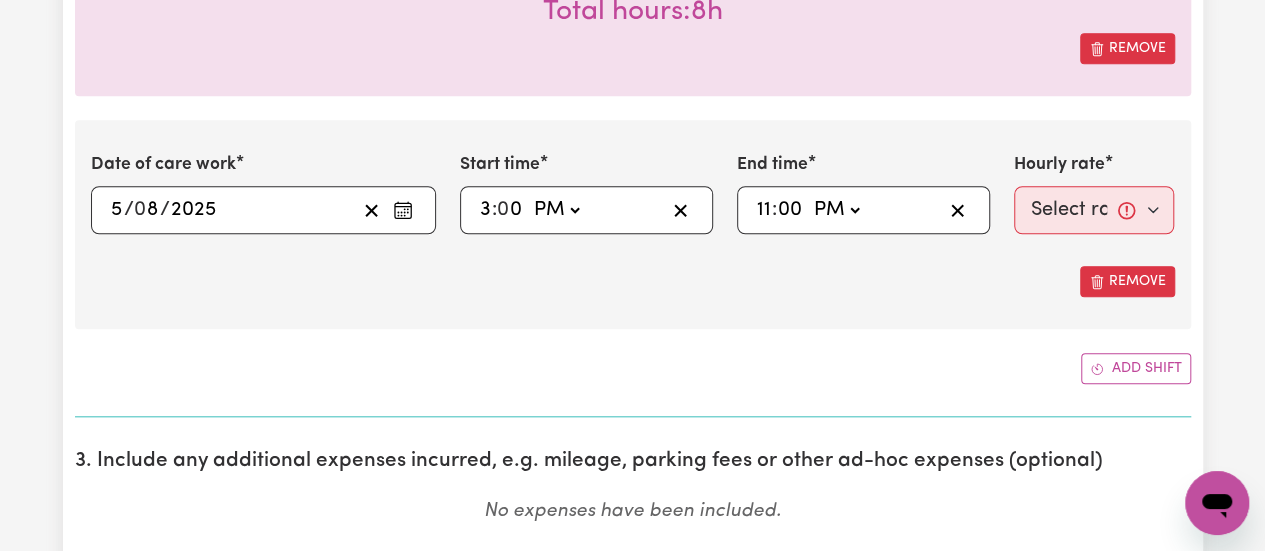 click on "-- AM PM" 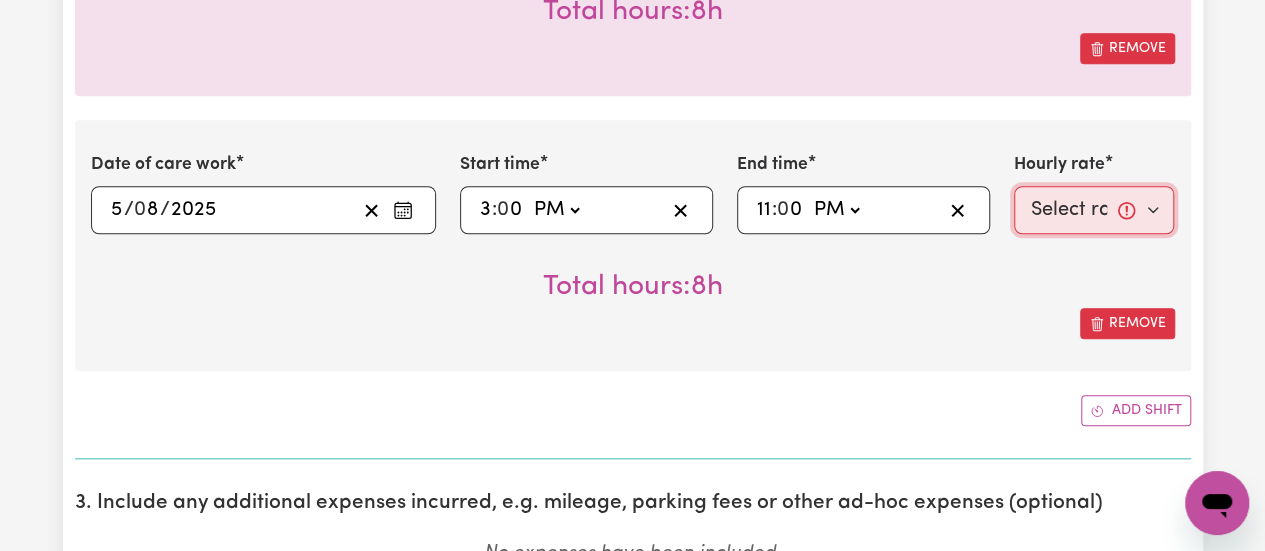 click on "Select rate... $38.00 (Weekday) $50.00 (Saturday) $60.00 (Sunday) $70.00 (Public Holiday)" at bounding box center [1094, 210] 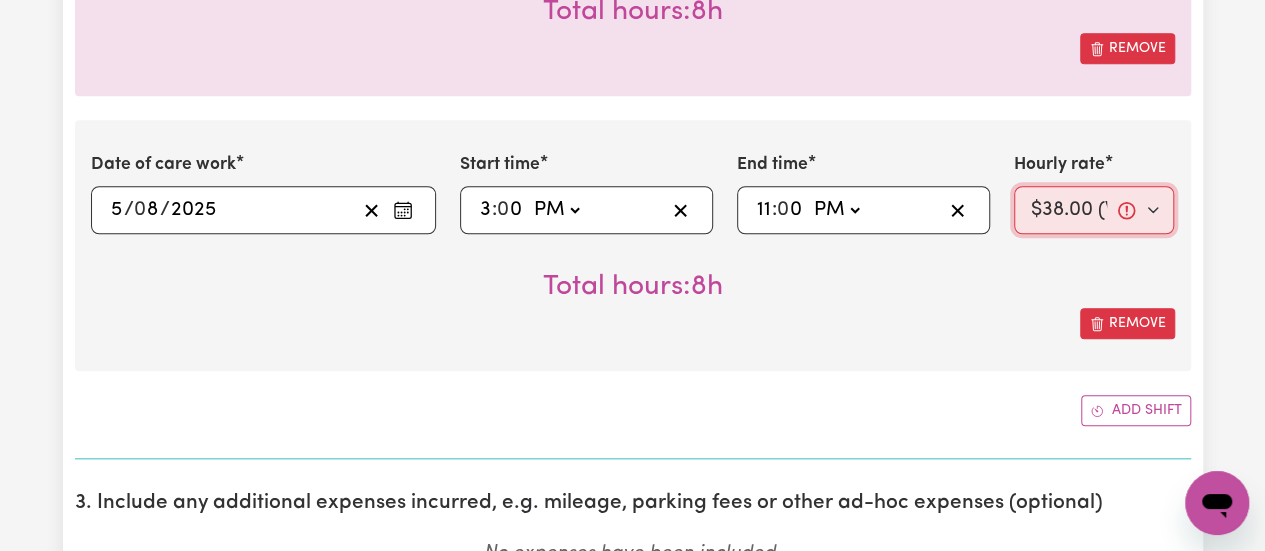 click on "Select rate... $38.00 (Weekday) $50.00 (Saturday) $60.00 (Sunday) $70.00 (Public Holiday)" at bounding box center (1094, 210) 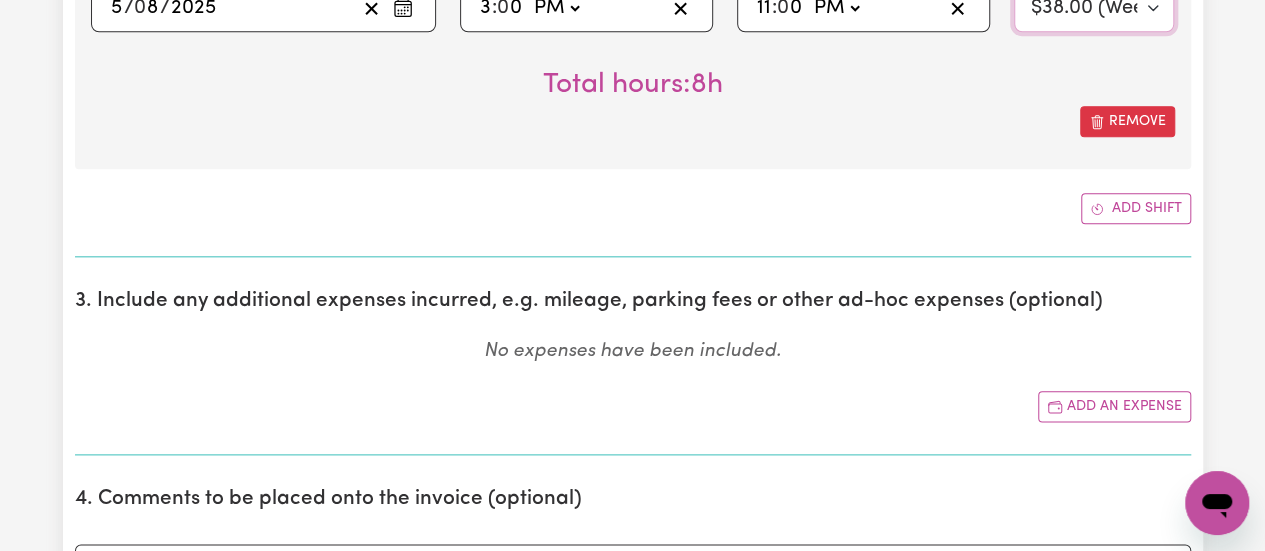 scroll, scrollTop: 1049, scrollLeft: 0, axis: vertical 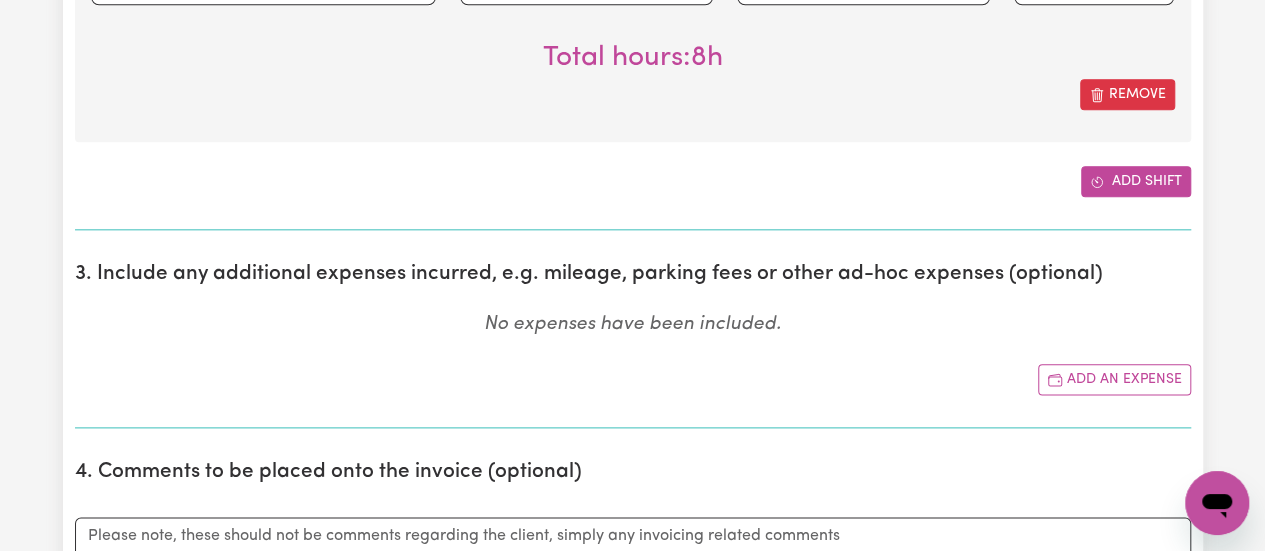 click on "Add shift" at bounding box center [1136, 181] 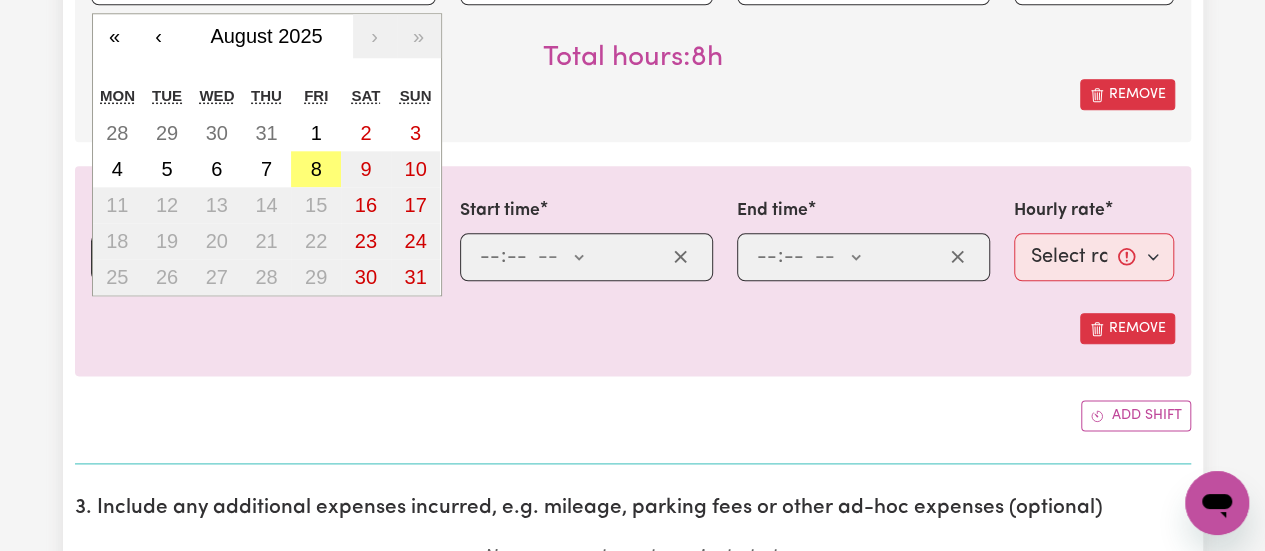 click on "/ / « ‹ August 2025 › » Mon Tue Wed Thu Fri Sat Sun 28 29 30 31 1 2 3 4 5 6 7 8 9 10 11 12 13 14 15 16 17 18 19 20 21 22 23 24 25 26 27 28 29 30 31" at bounding box center [263, 257] 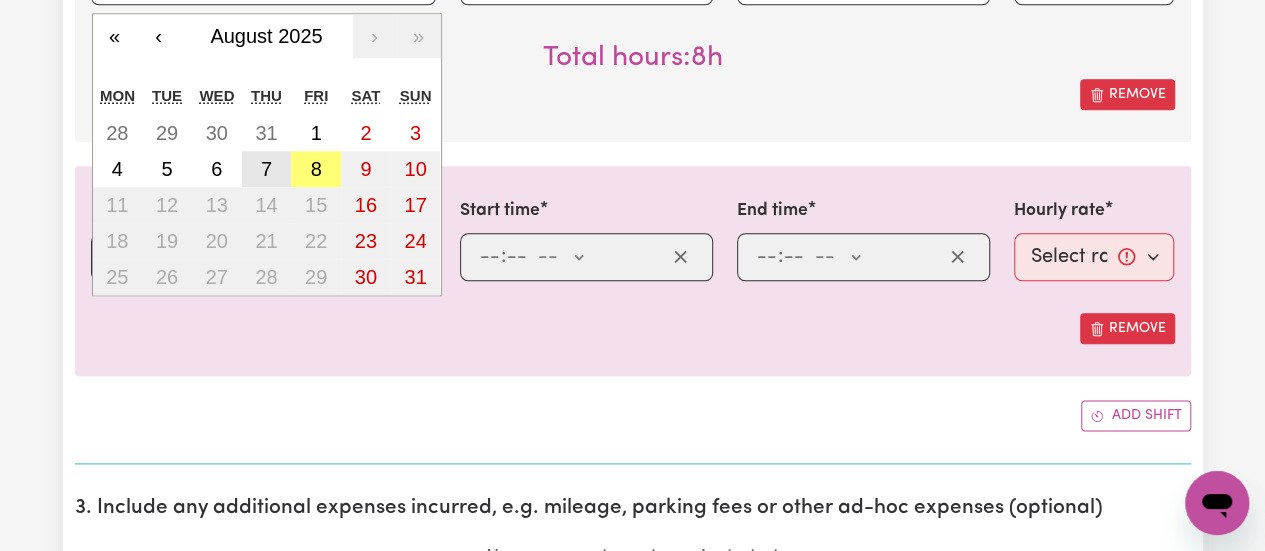 click on "7" at bounding box center (266, 169) 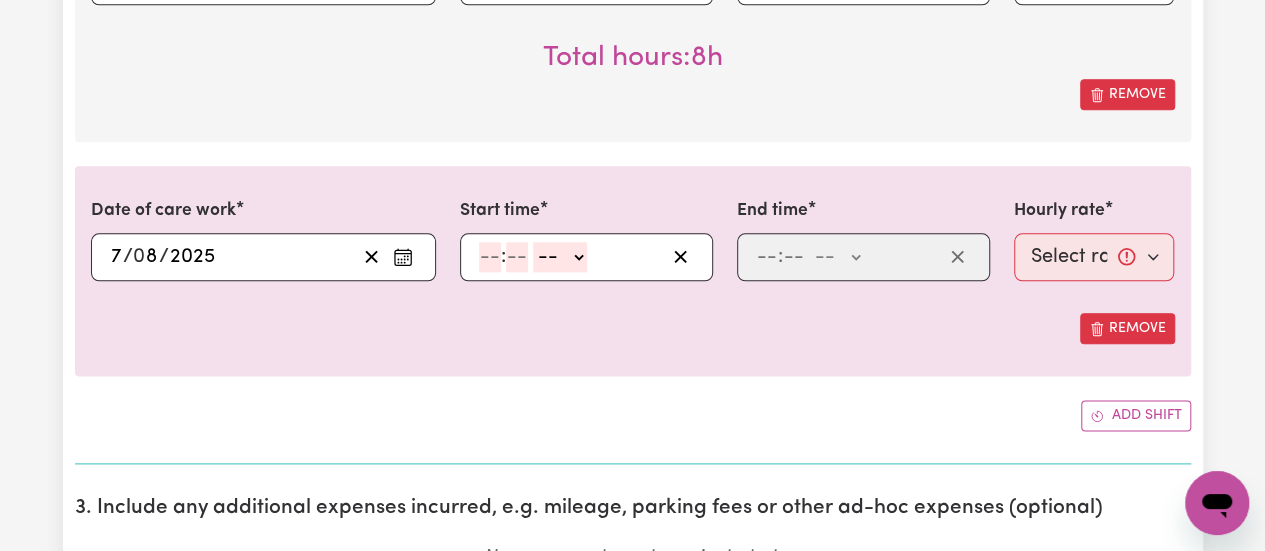 click on ":" 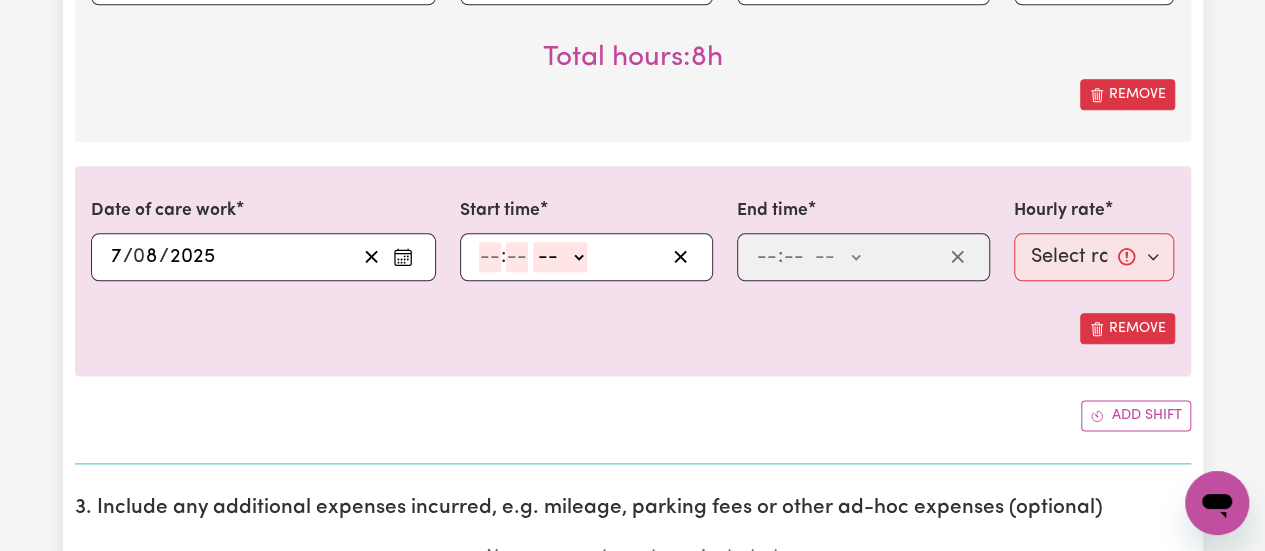 click 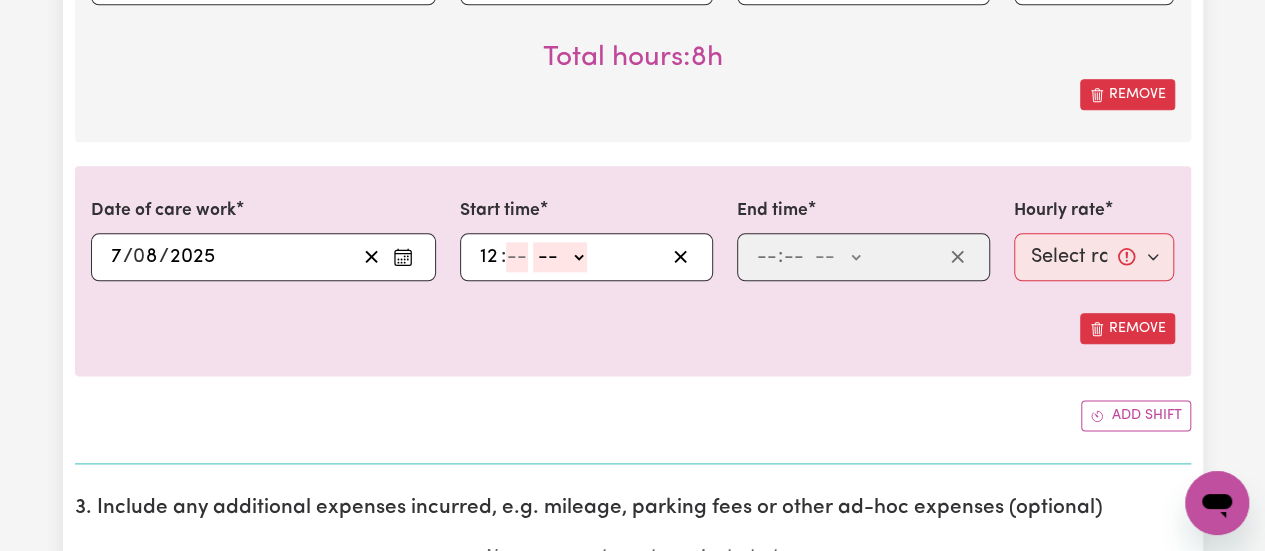 type on "12" 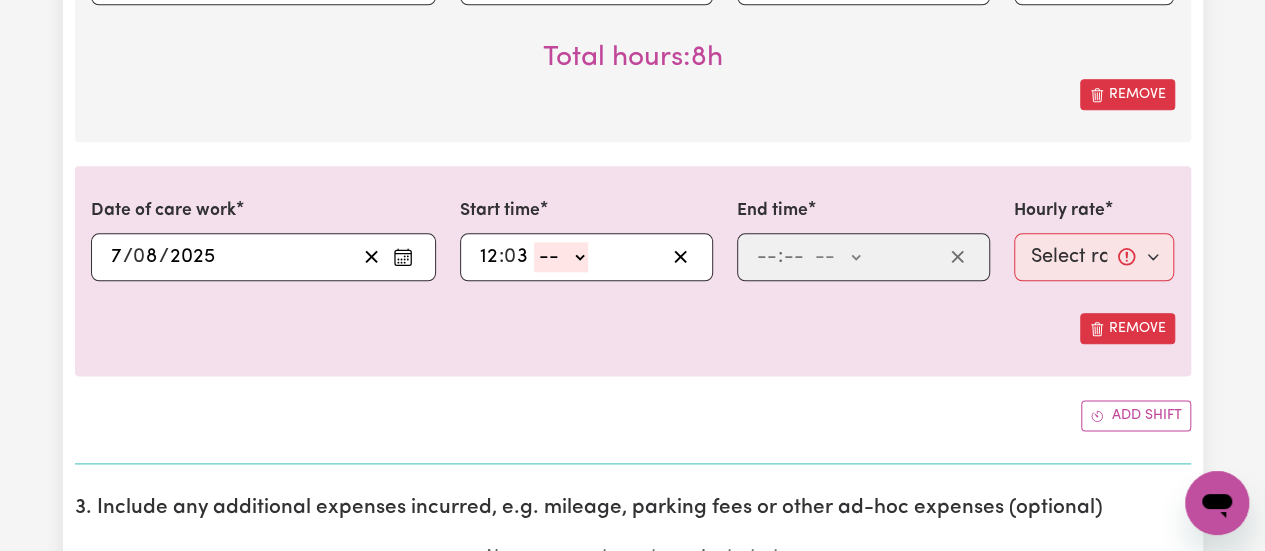 type on "3" 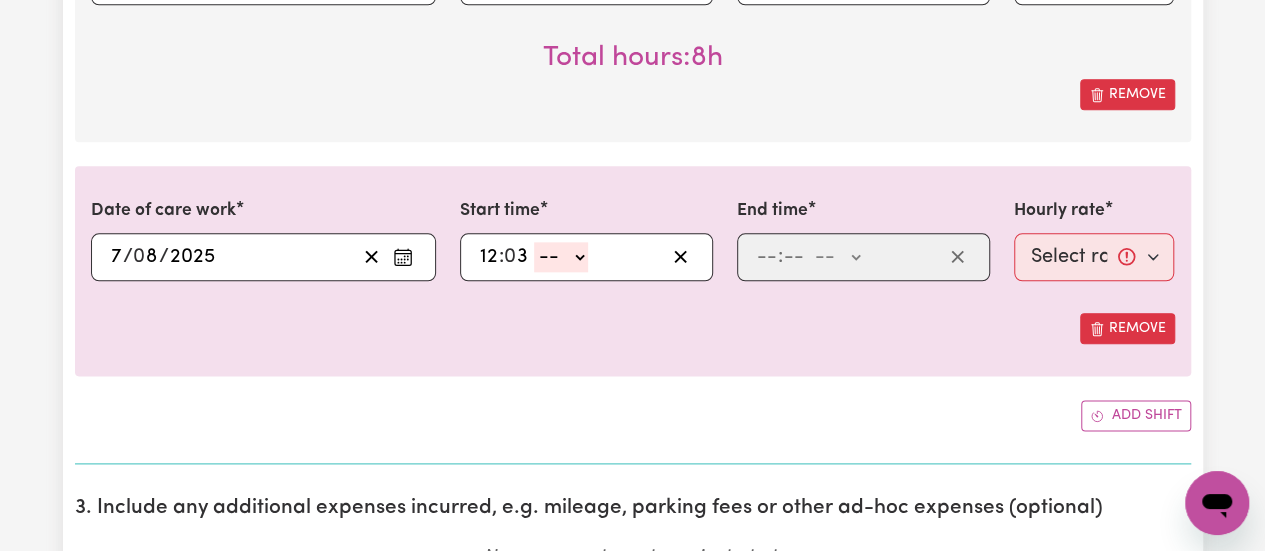 click on "12" 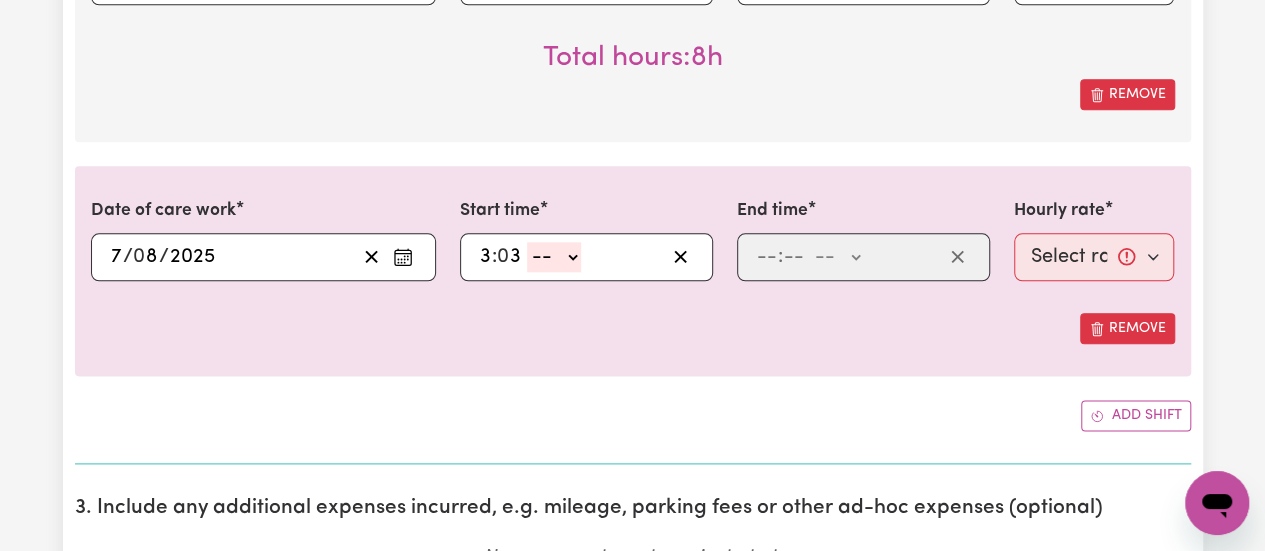 type on "3" 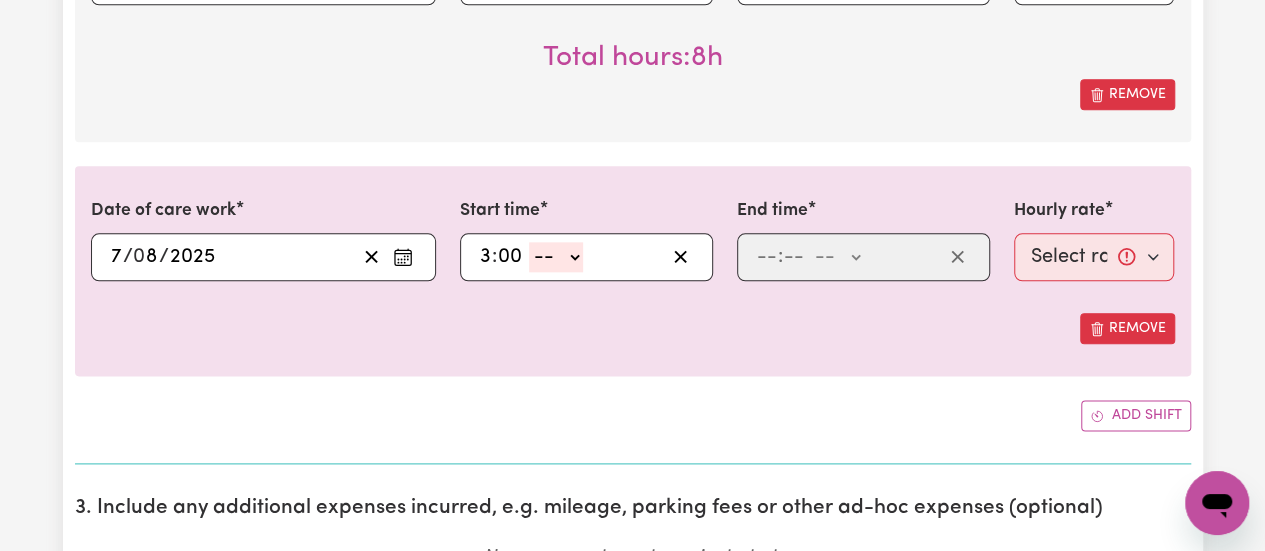 type on "00" 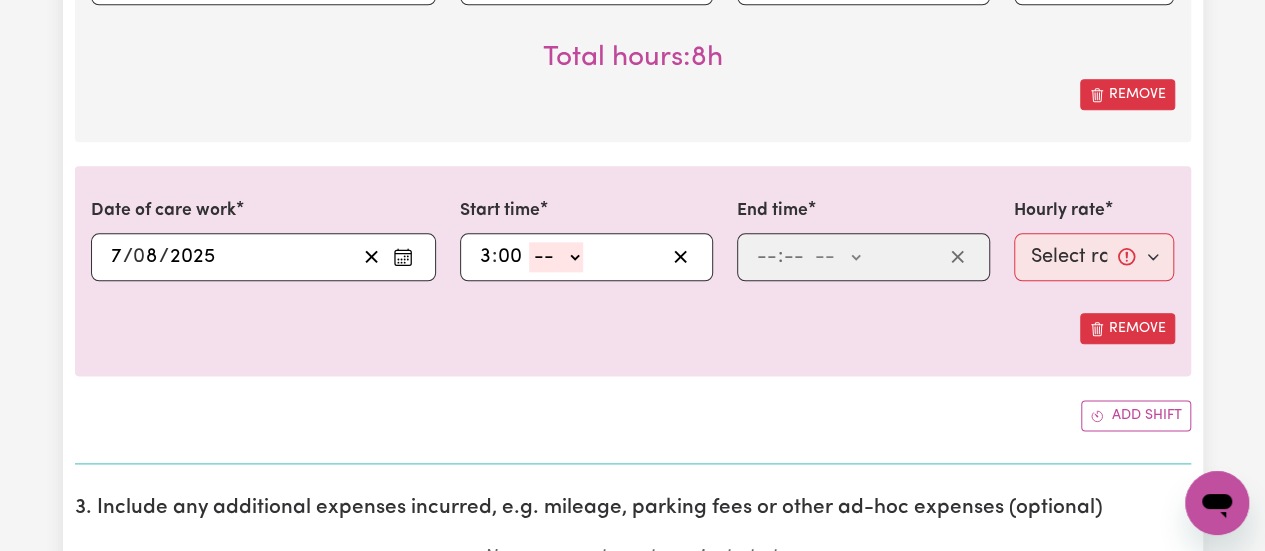 click on "-- AM PM" 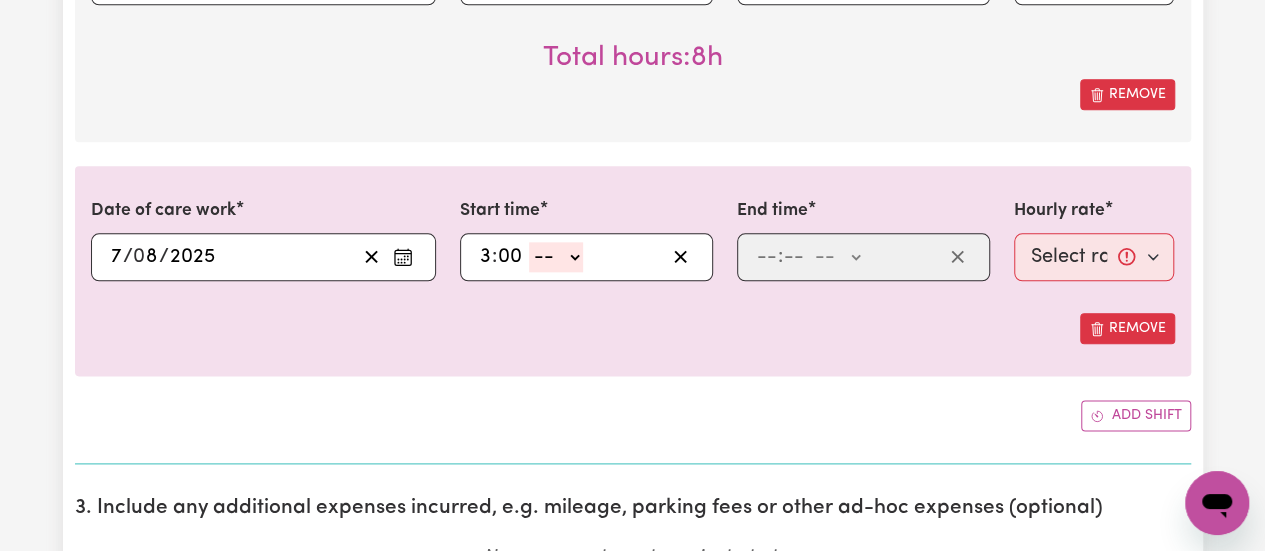 select on "pm" 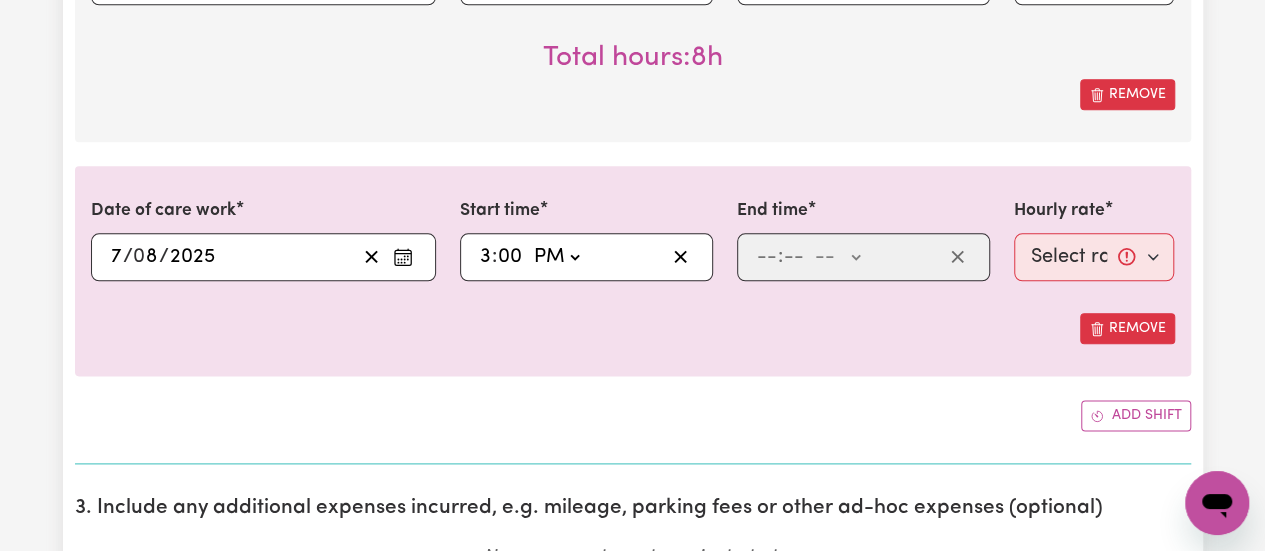 click on "-- AM PM" 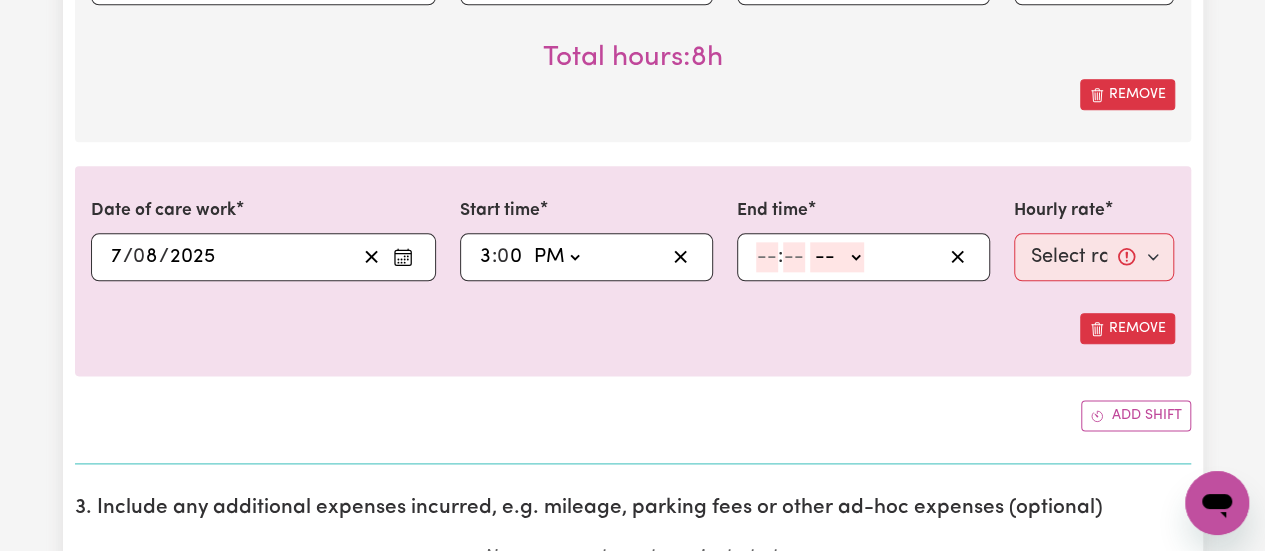 click on ":   -- AM PM" at bounding box center (848, 257) 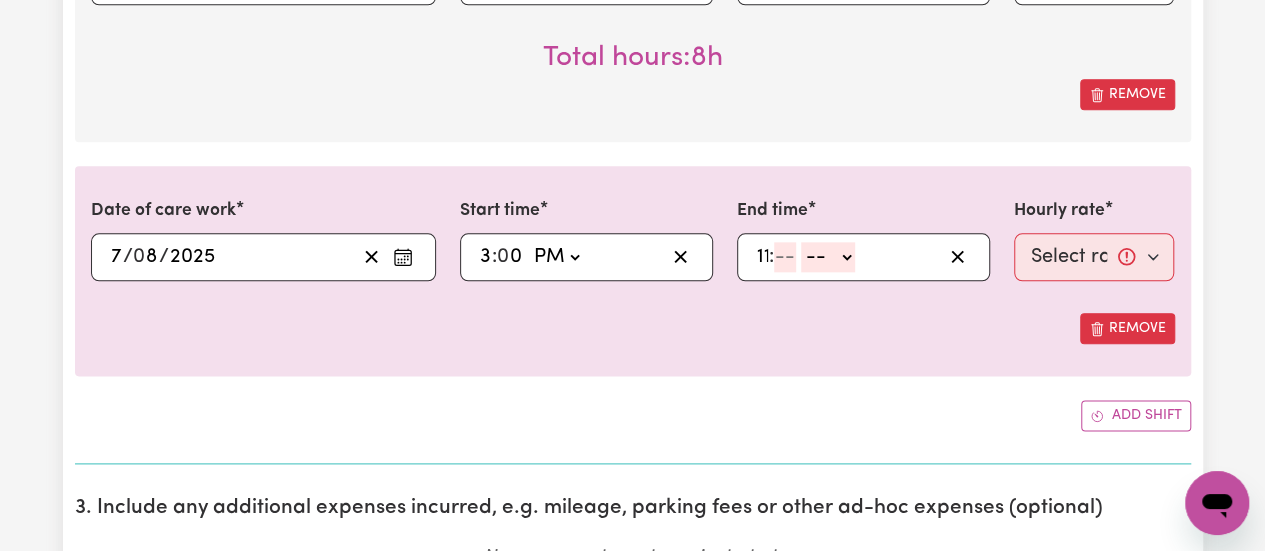 type on "11" 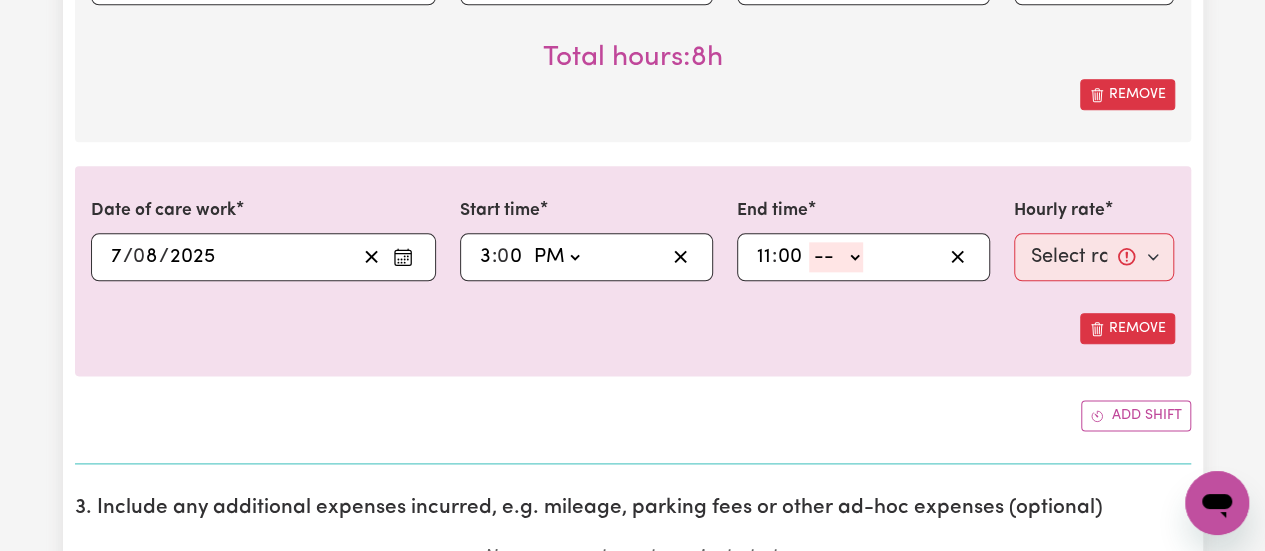 type on "00" 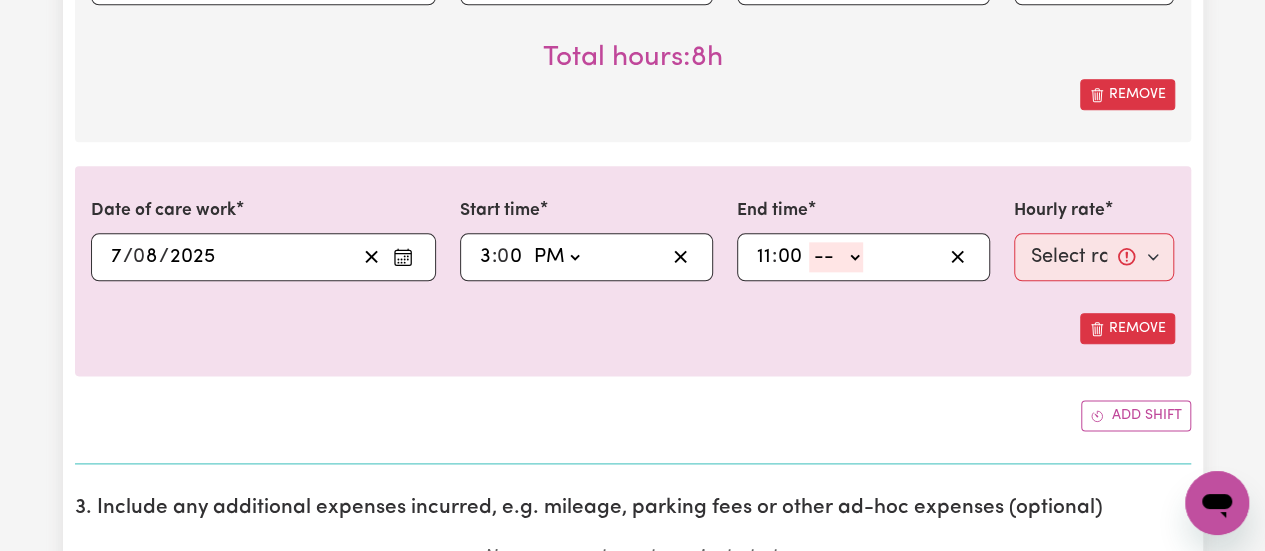 click on "-- AM PM" 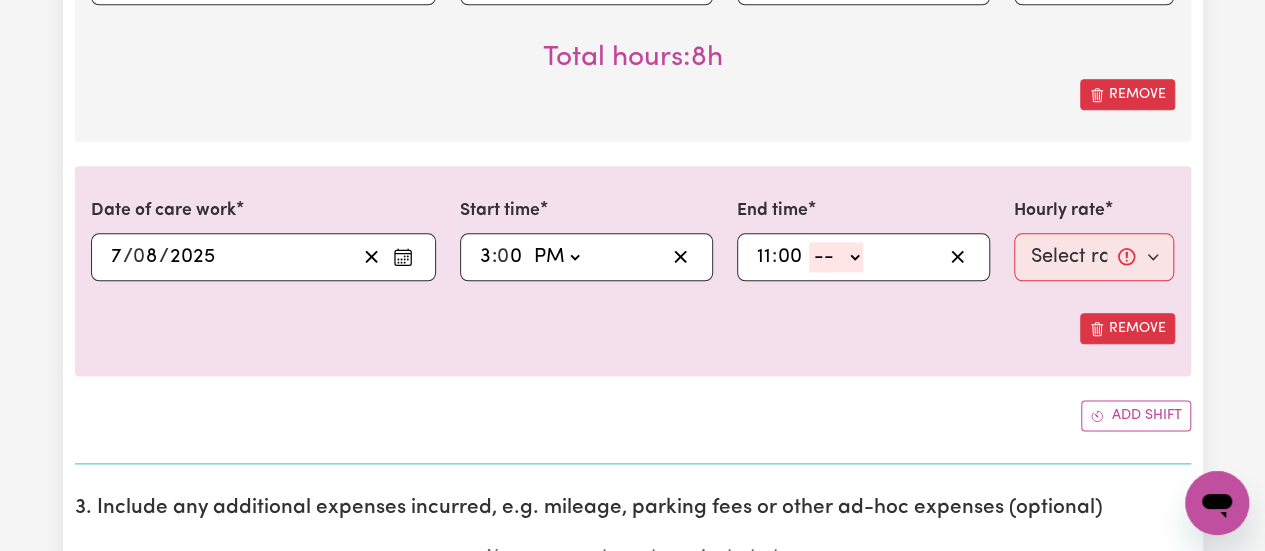 select on "pm" 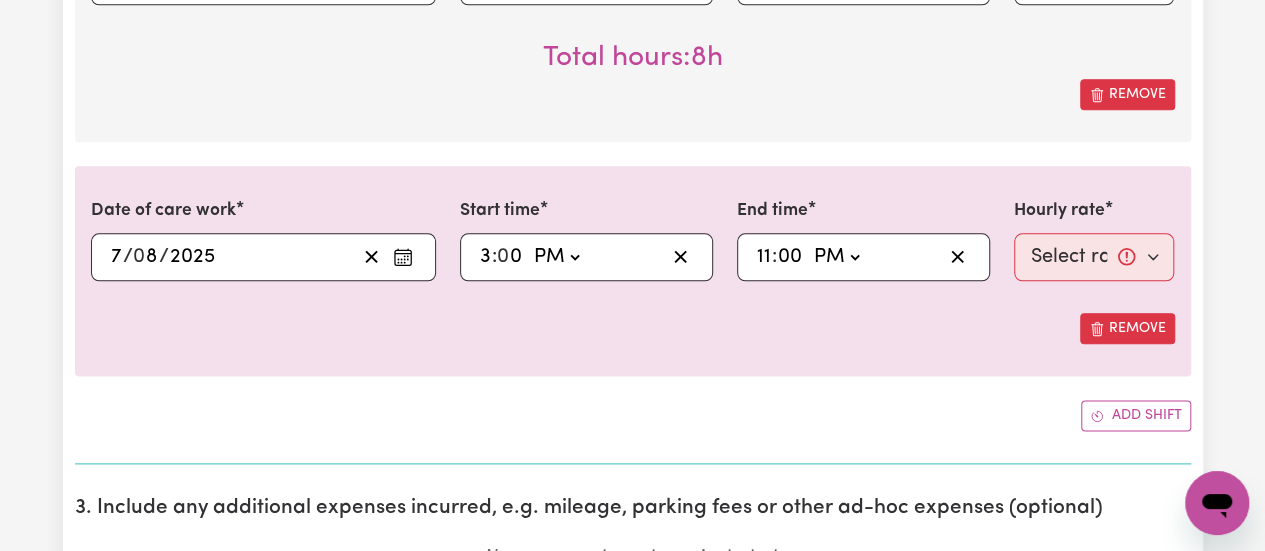 click on "-- AM PM" 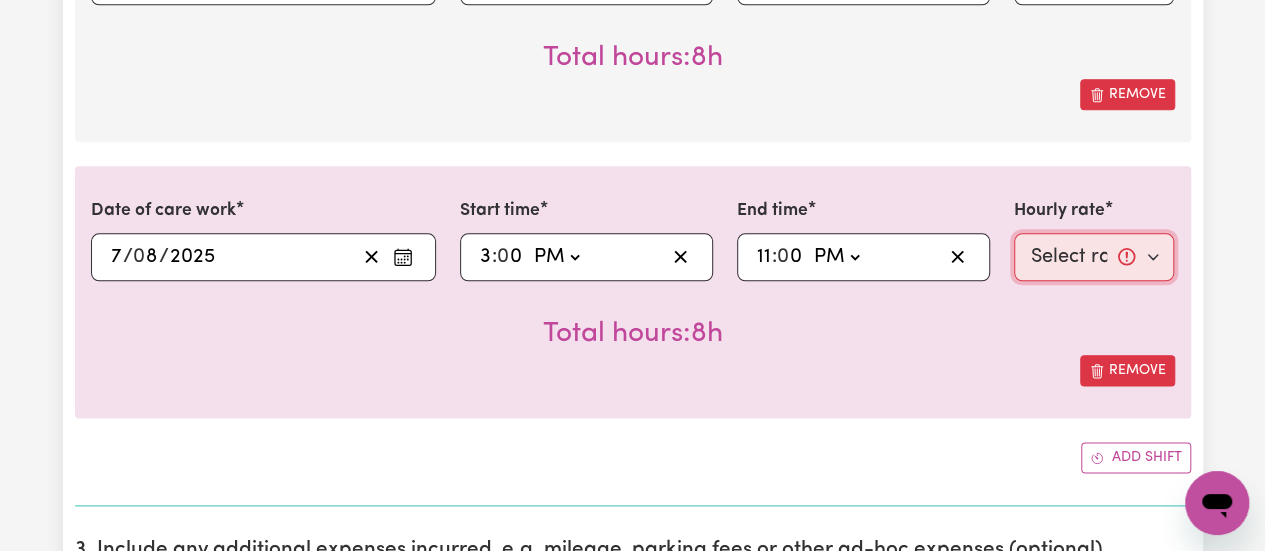 click on "Select rate... $38.00 (Weekday) $50.00 (Saturday) $60.00 (Sunday) $70.00 (Public Holiday)" at bounding box center (1094, 257) 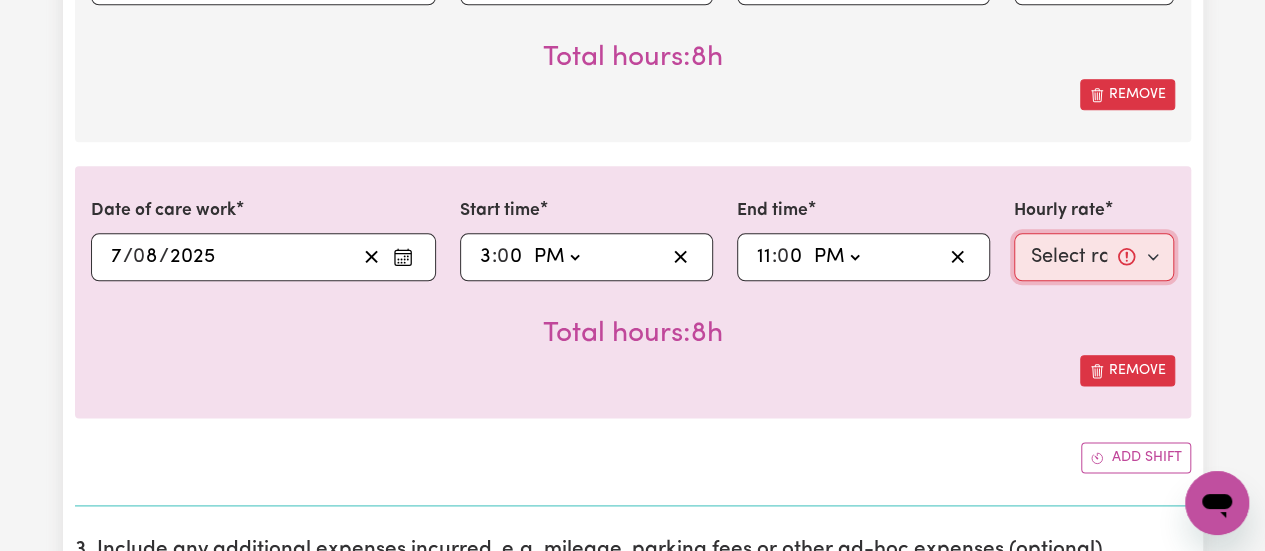 select on "38-Weekday" 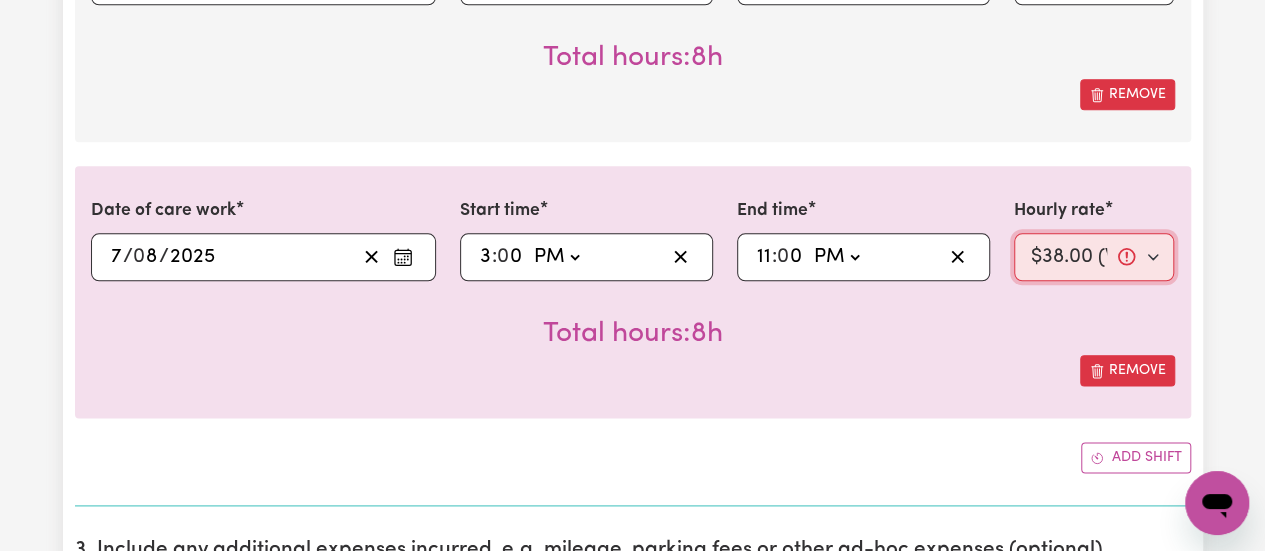 click on "Select rate... $38.00 (Weekday) $50.00 (Saturday) $60.00 (Sunday) $70.00 (Public Holiday)" at bounding box center [1094, 257] 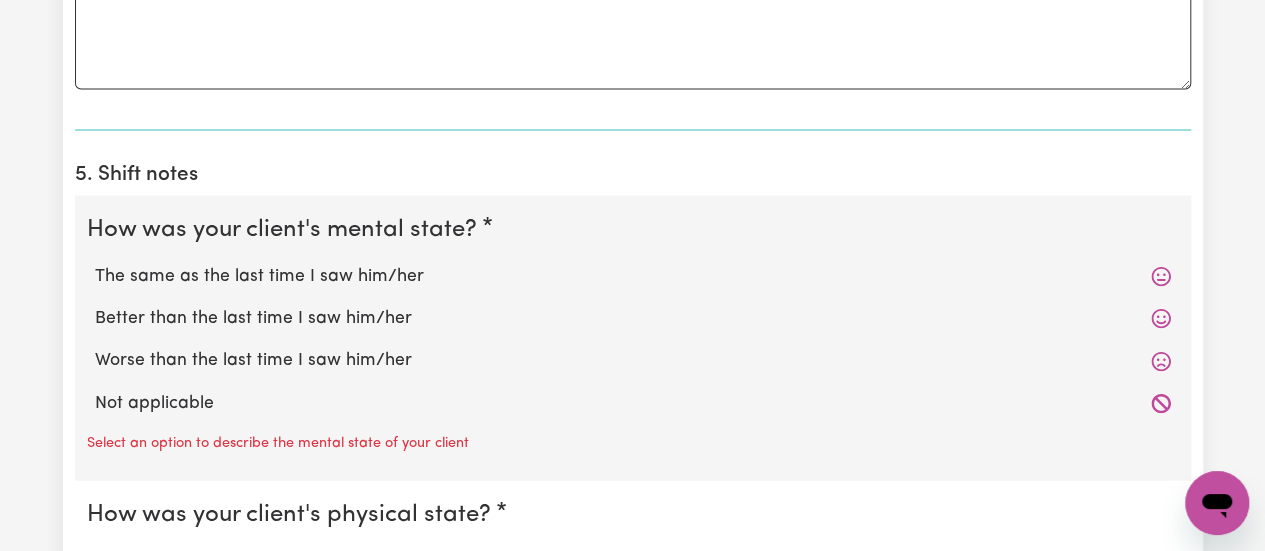 scroll, scrollTop: 1975, scrollLeft: 0, axis: vertical 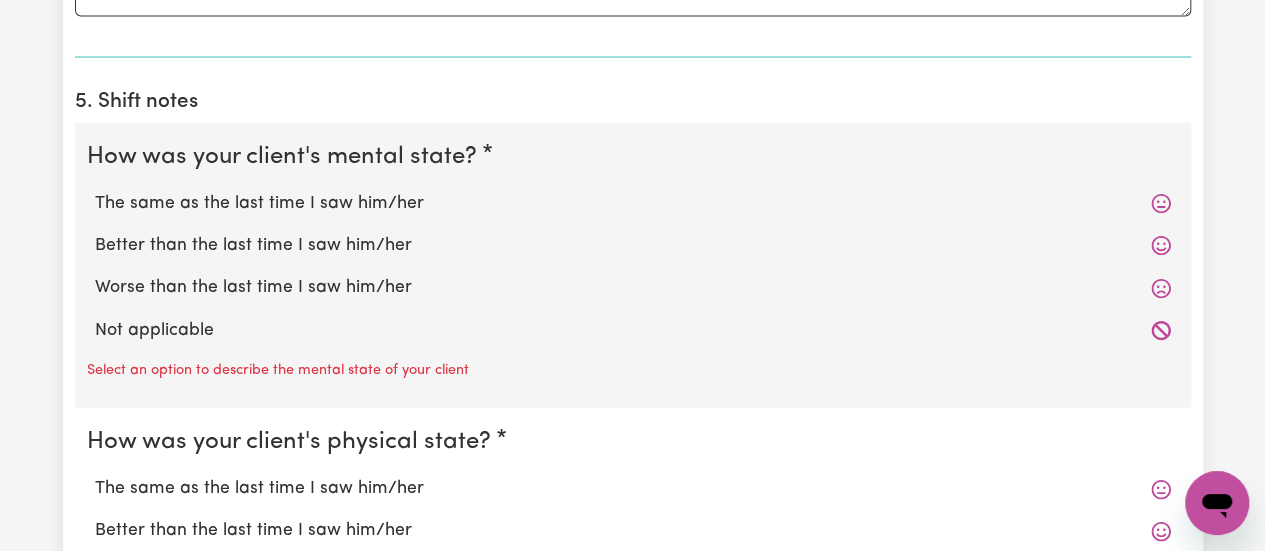 click on "The same as the last time I saw him/her" at bounding box center [633, 204] 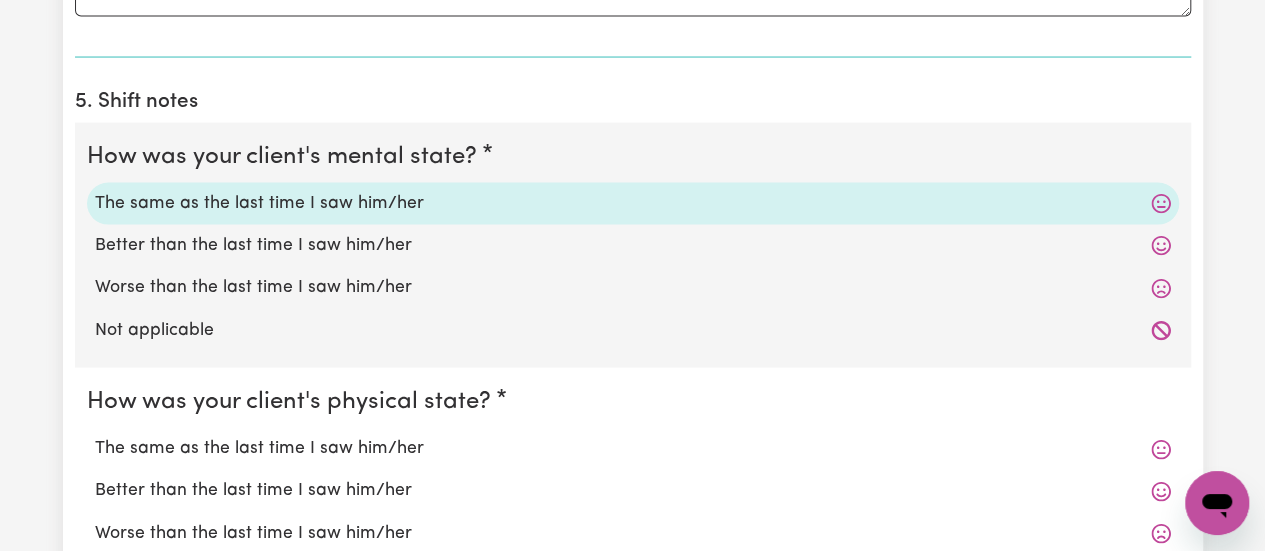 click on "The same as the last time I saw him/her" at bounding box center (633, 449) 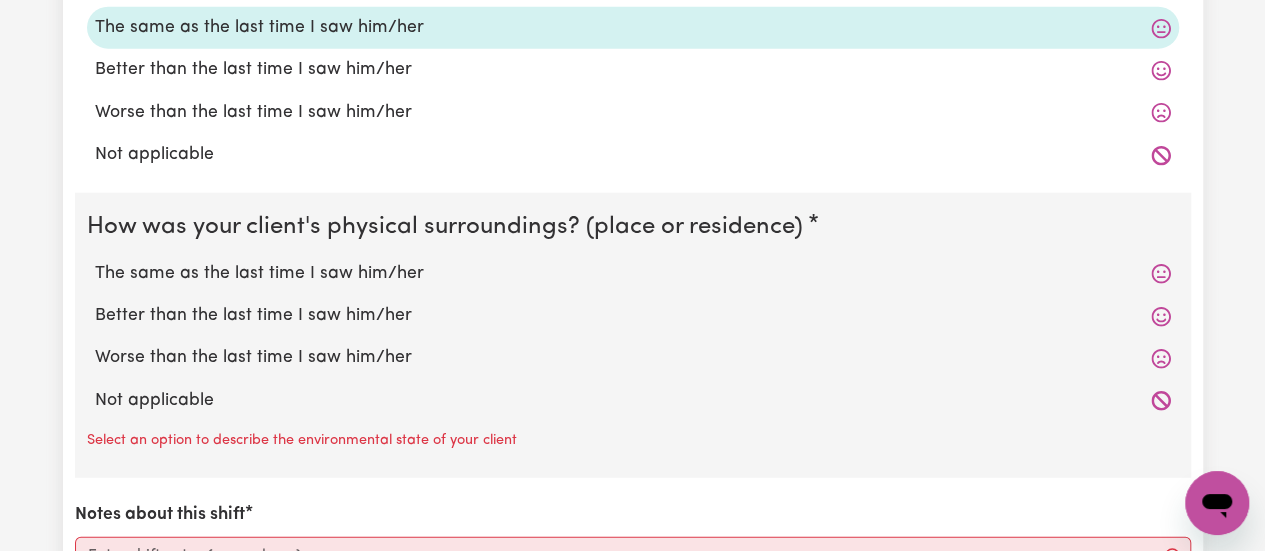 scroll, scrollTop: 2428, scrollLeft: 0, axis: vertical 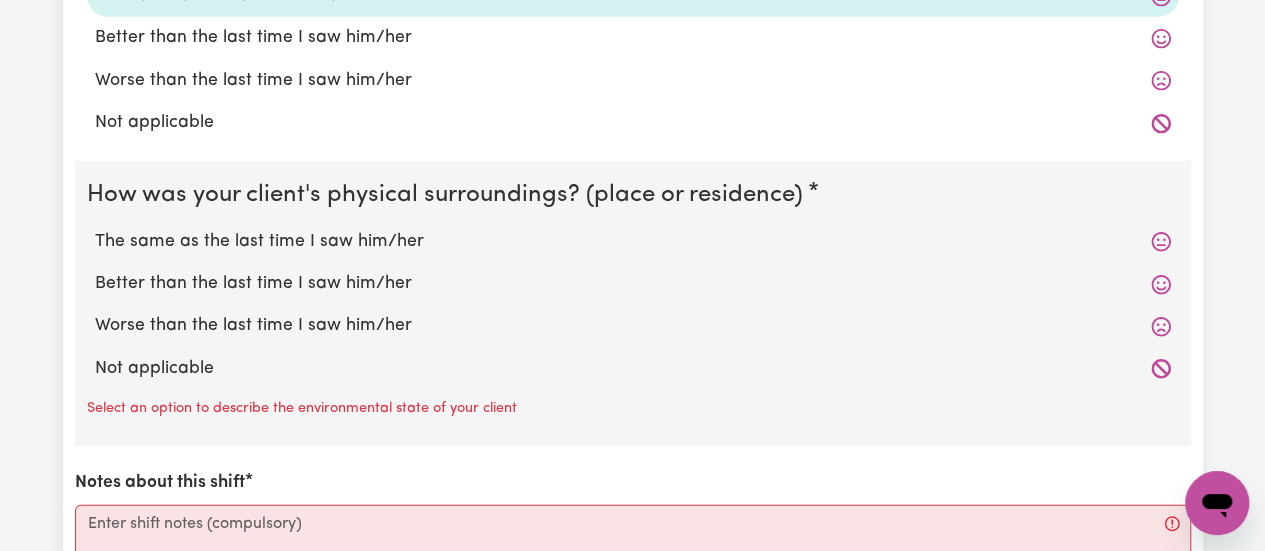 click on "The same as the last time I saw him/her" at bounding box center [633, 242] 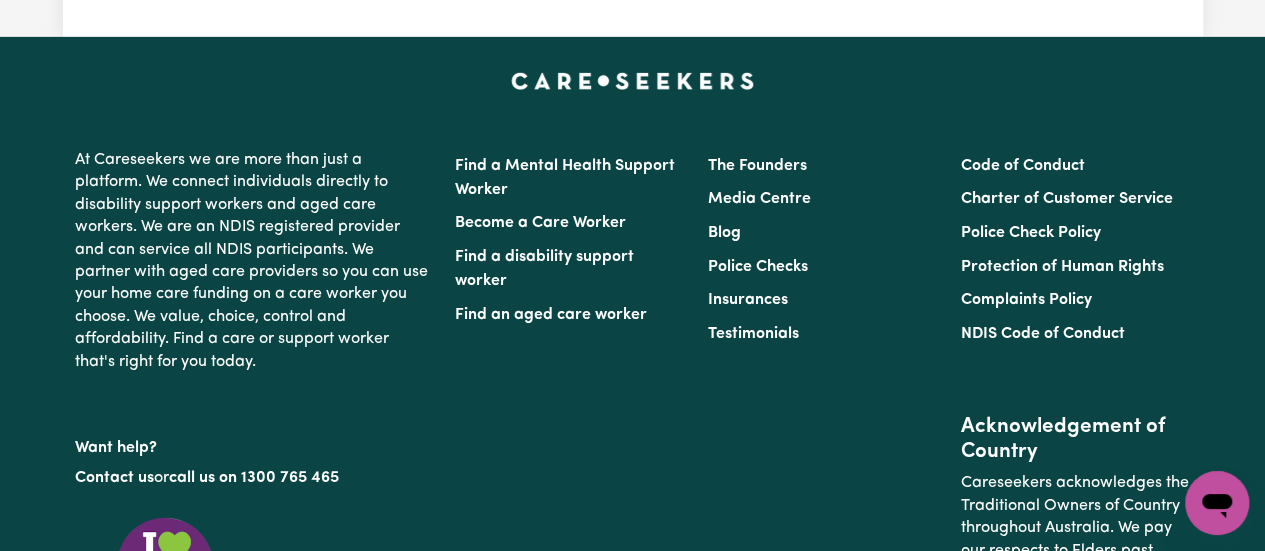 scroll, scrollTop: 2878, scrollLeft: 0, axis: vertical 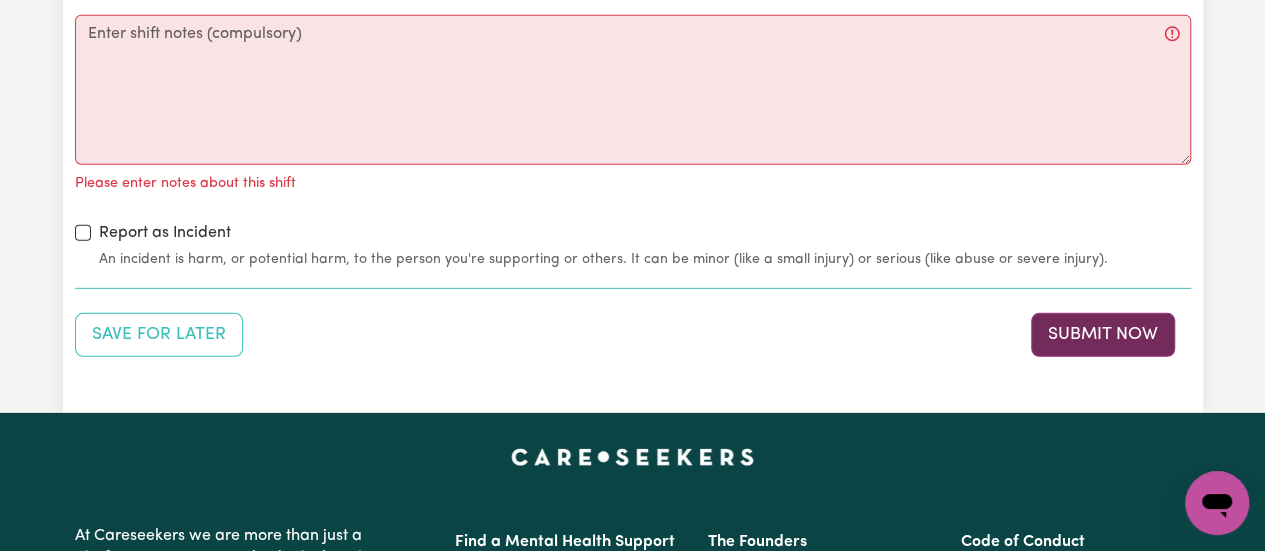 click on "Submit Now" at bounding box center [1103, 335] 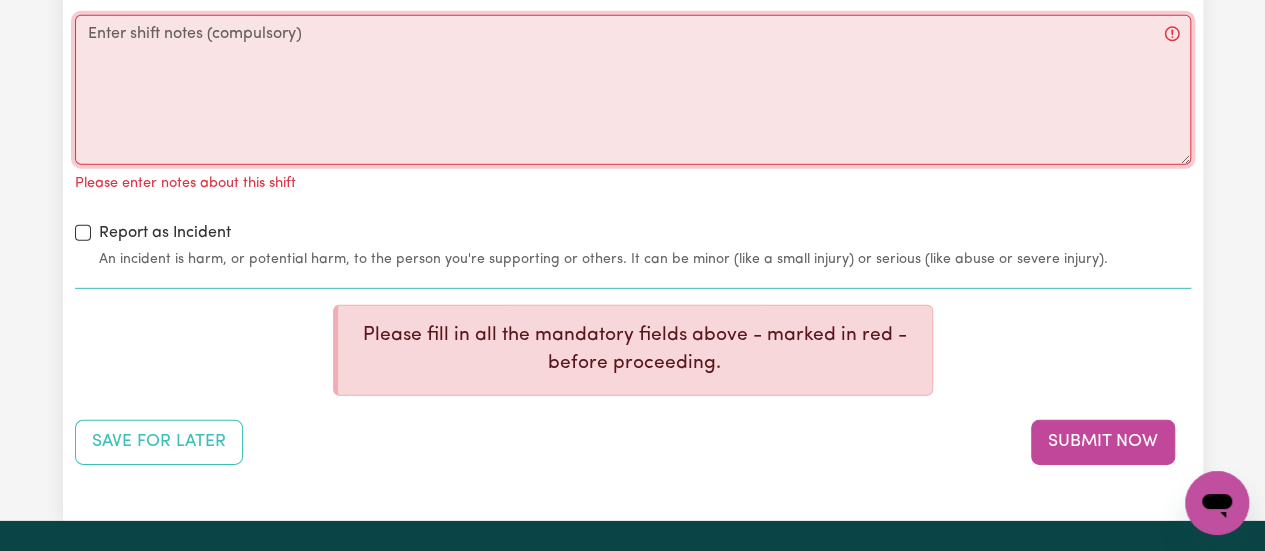 click on "Notes about this shift" at bounding box center [633, 90] 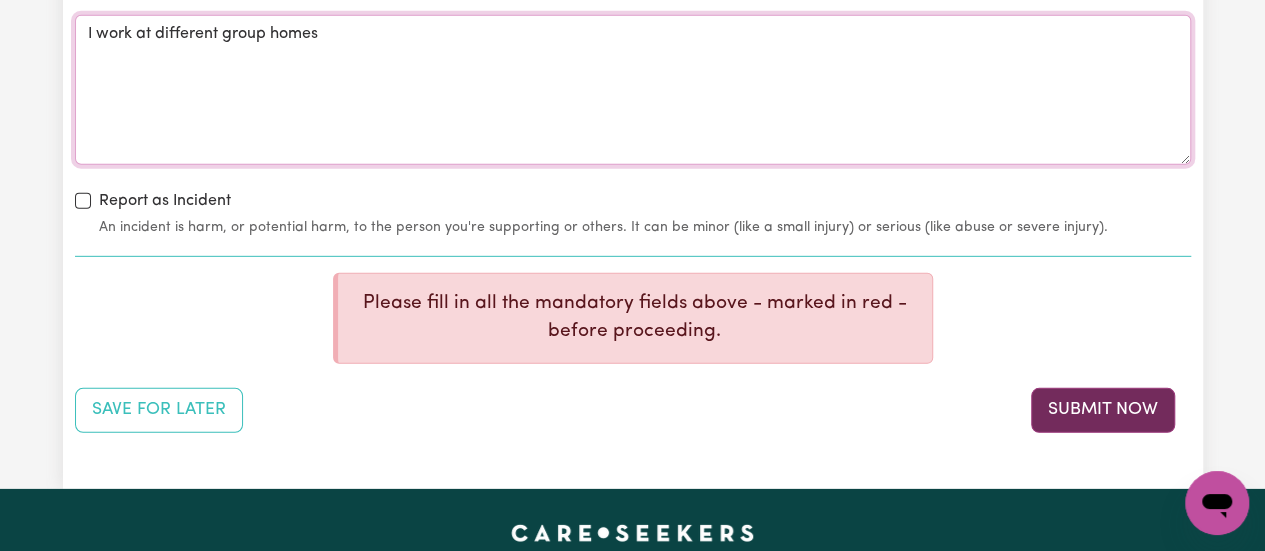 type on "I work at different group homes" 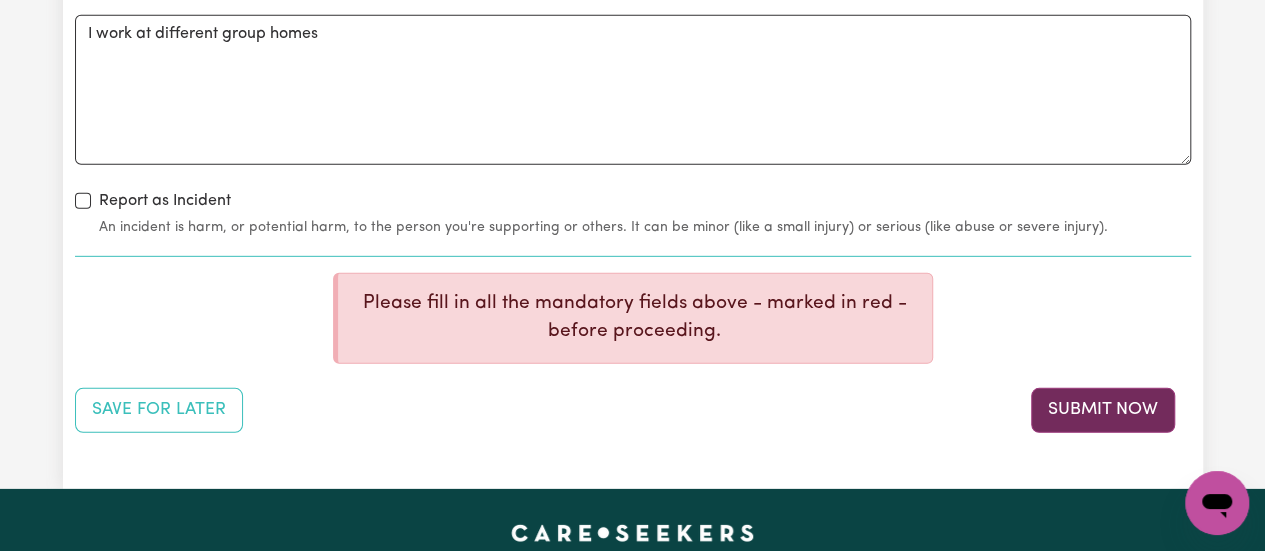 click on "Submit Now" at bounding box center (1103, 410) 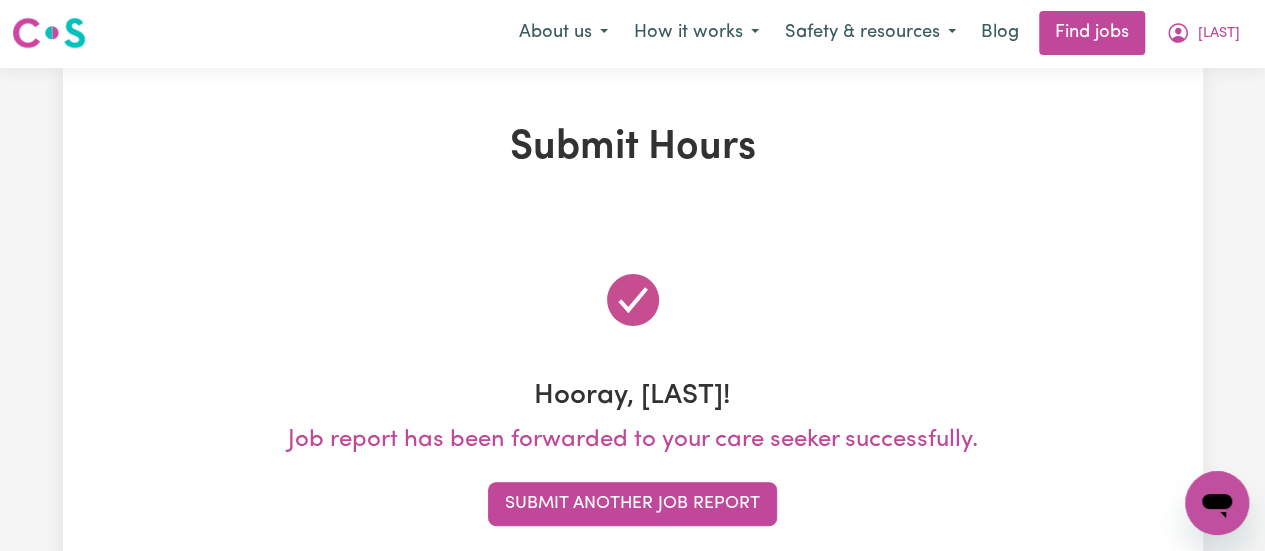 scroll, scrollTop: 0, scrollLeft: 0, axis: both 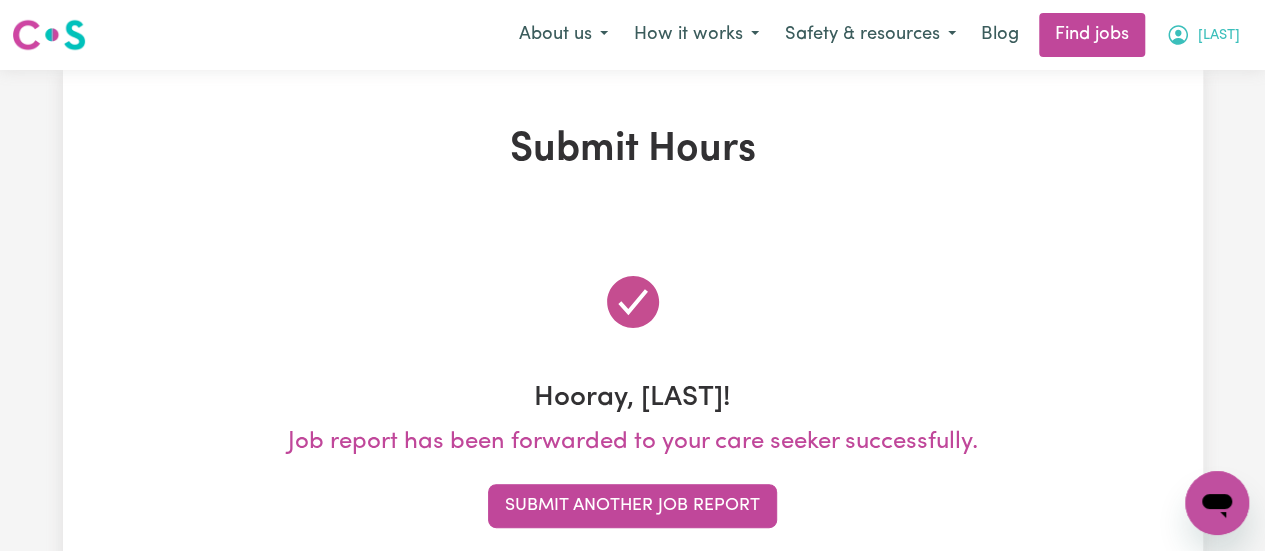 click 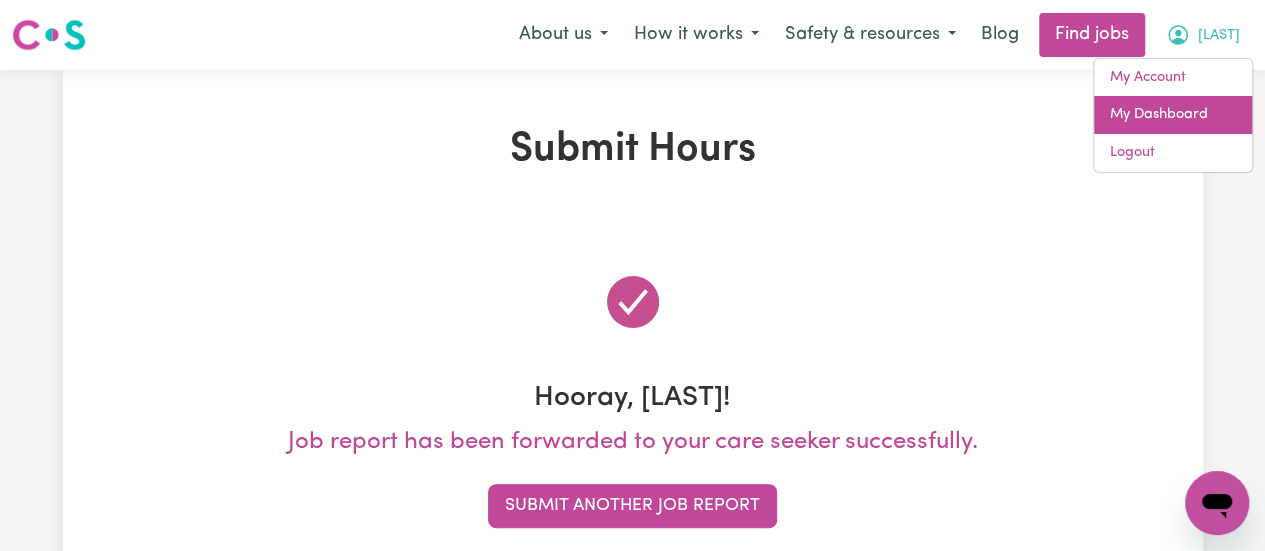click on "My Dashboard" at bounding box center [1173, 115] 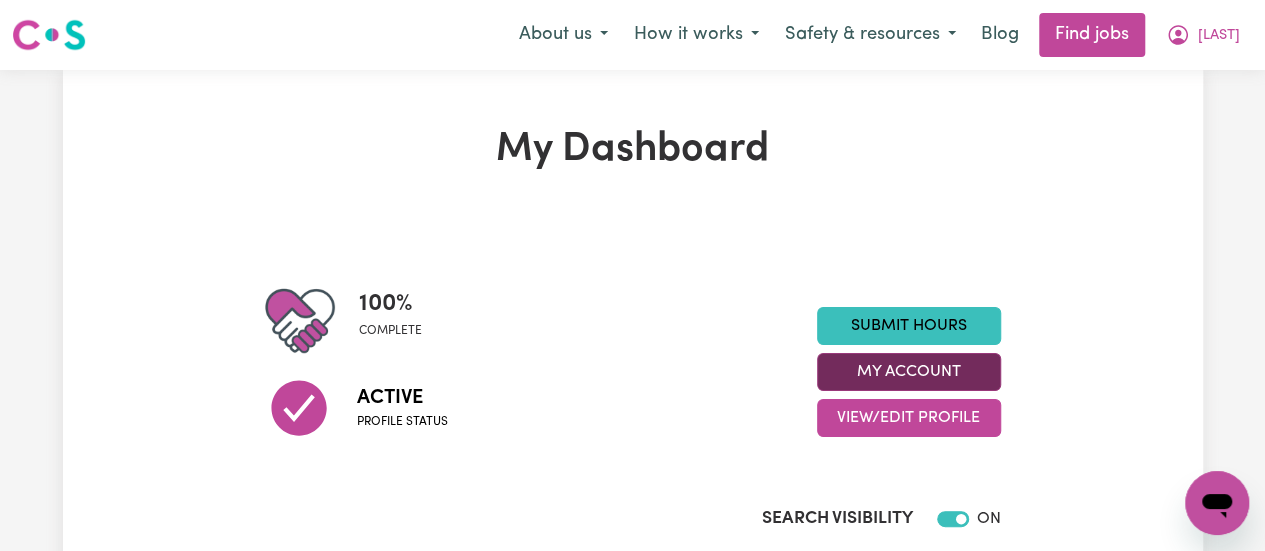 click on "My Account" at bounding box center [909, 372] 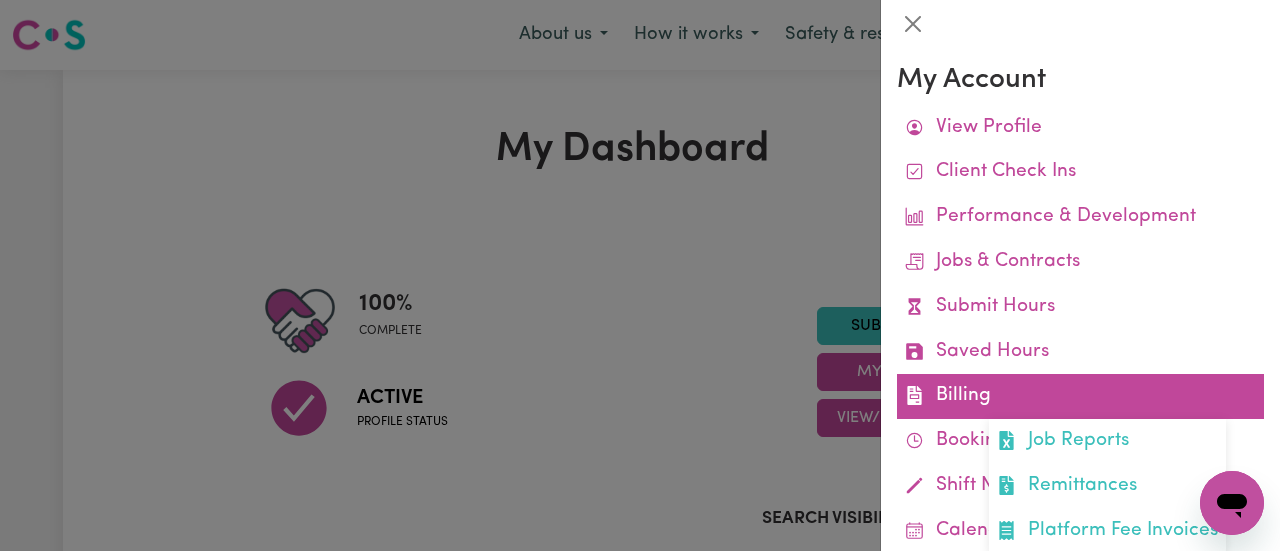click on "Billing Job Reports Remittances Platform Fee Invoices" at bounding box center [1080, 396] 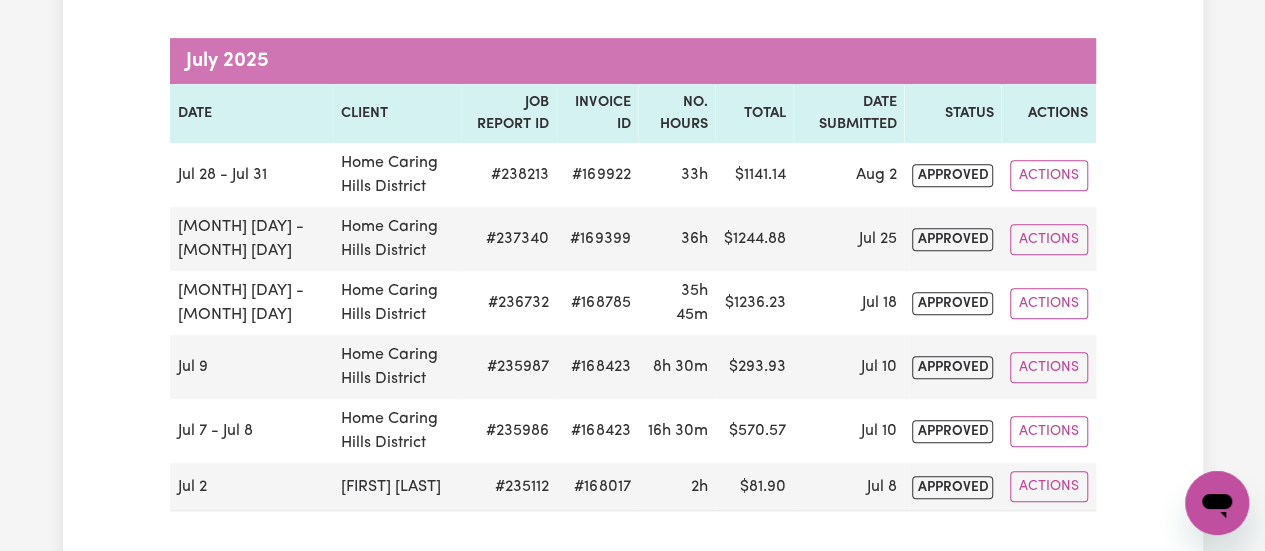 scroll, scrollTop: 0, scrollLeft: 0, axis: both 